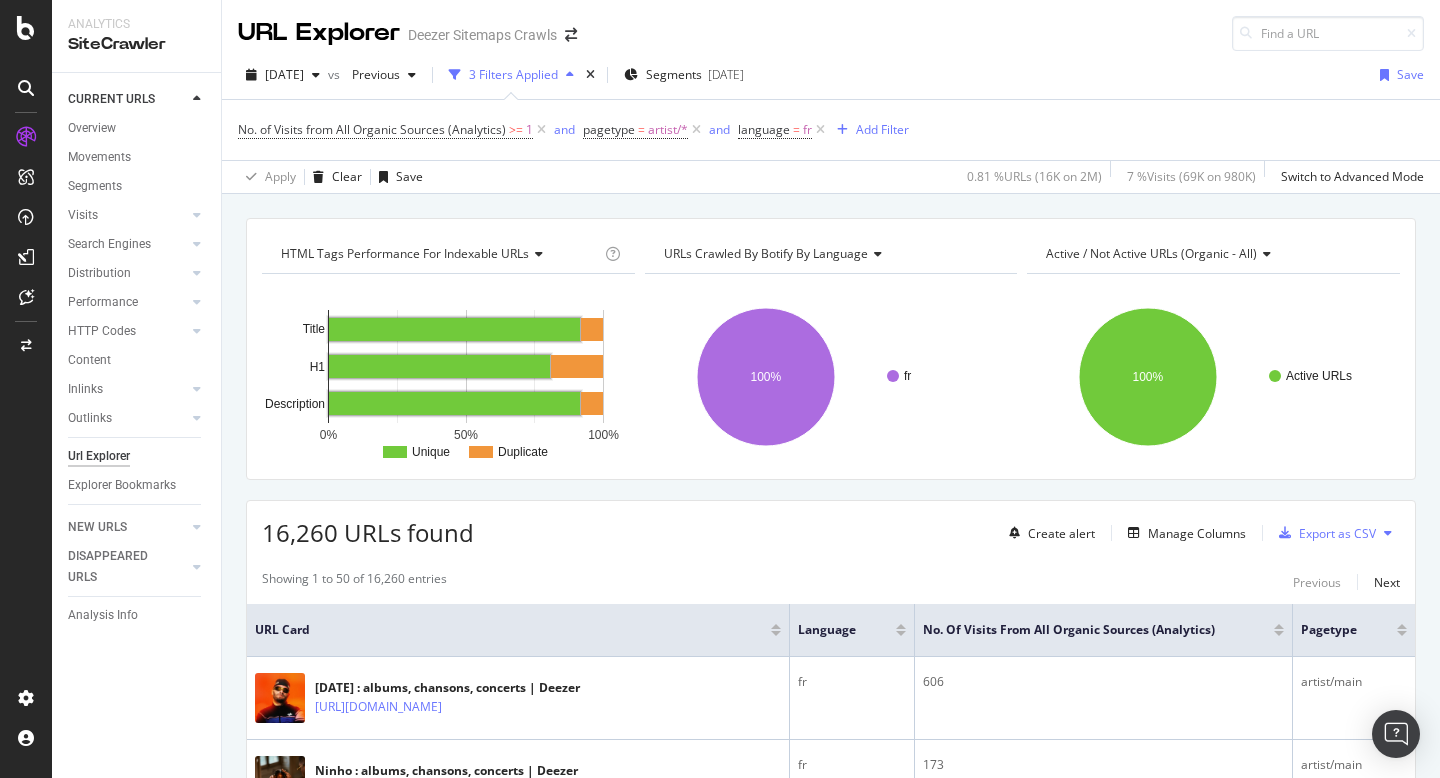 scroll, scrollTop: 0, scrollLeft: 0, axis: both 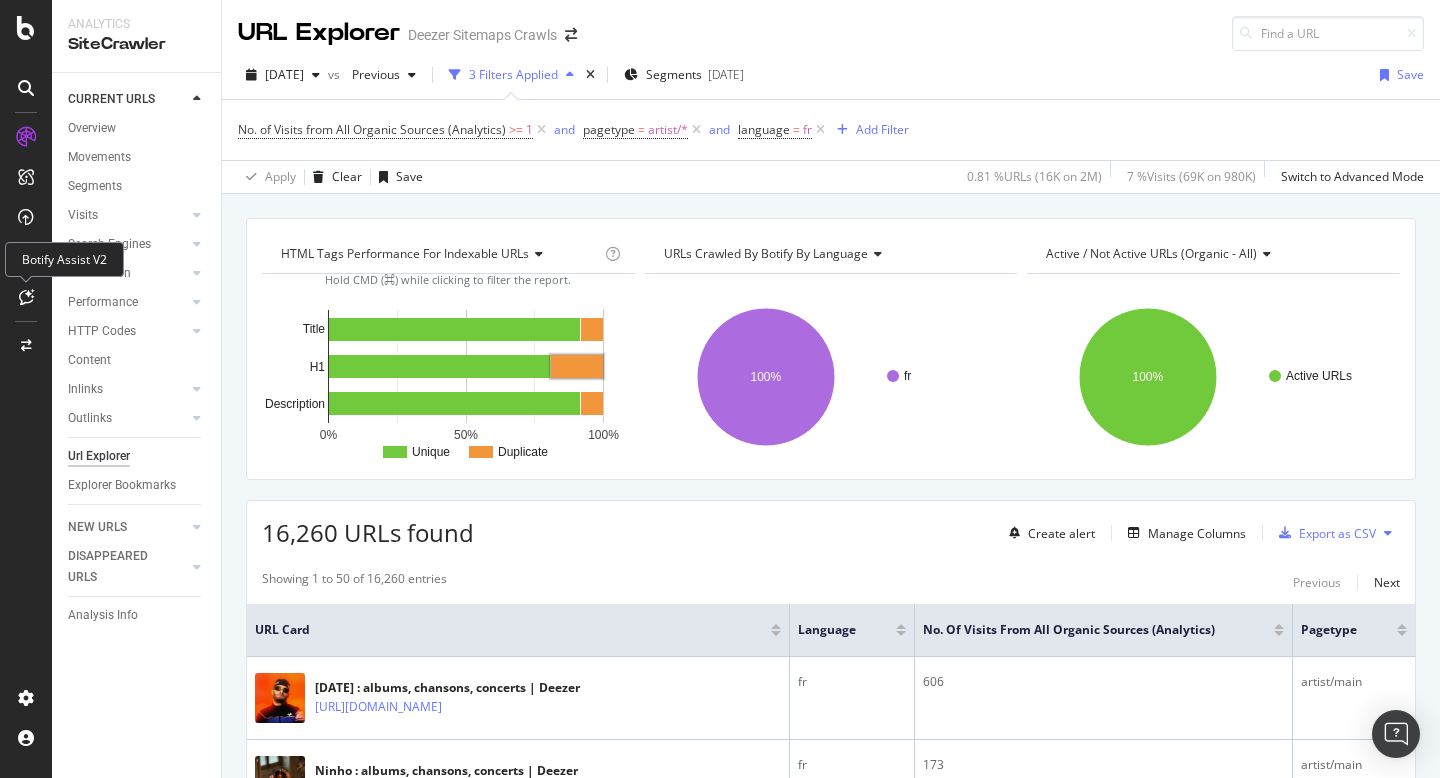 click at bounding box center [26, 297] 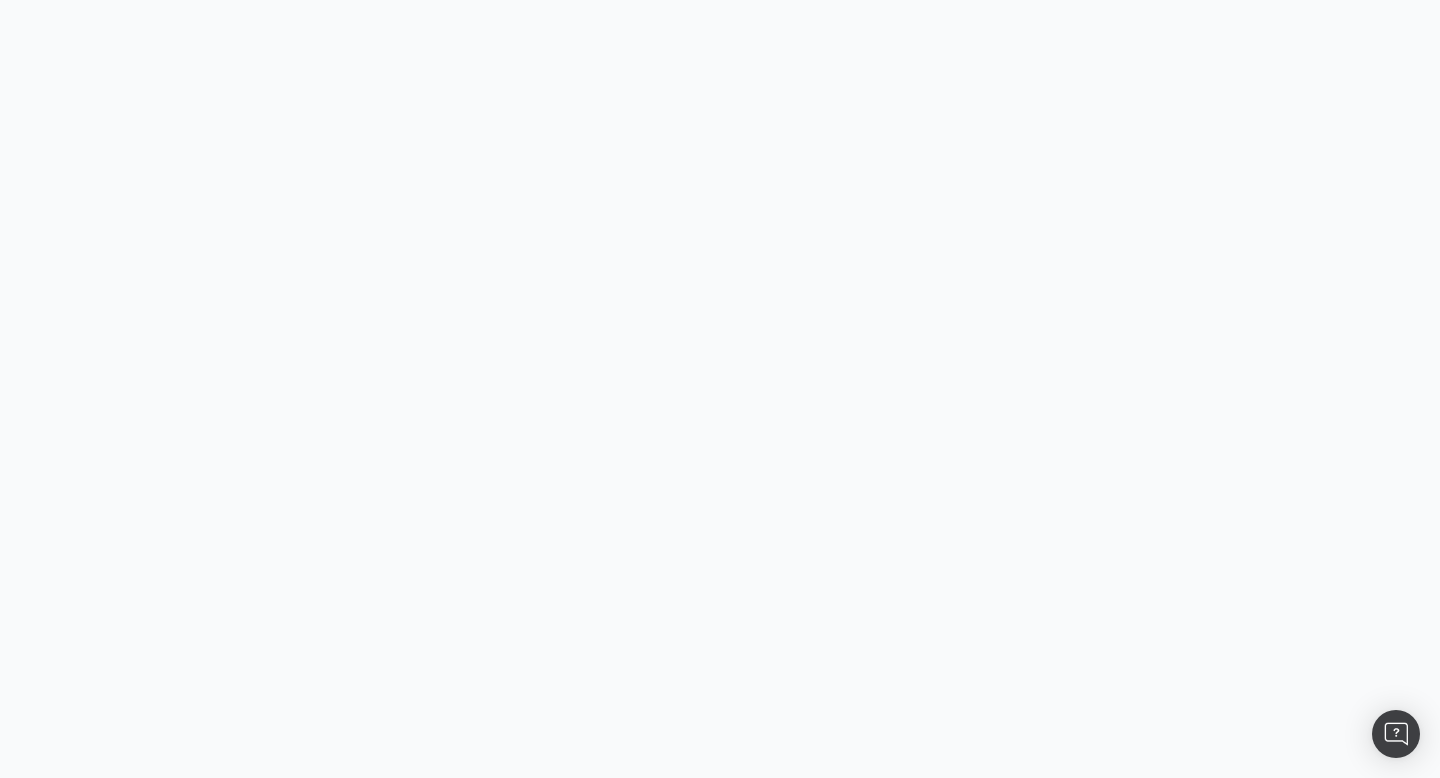 scroll, scrollTop: 0, scrollLeft: 0, axis: both 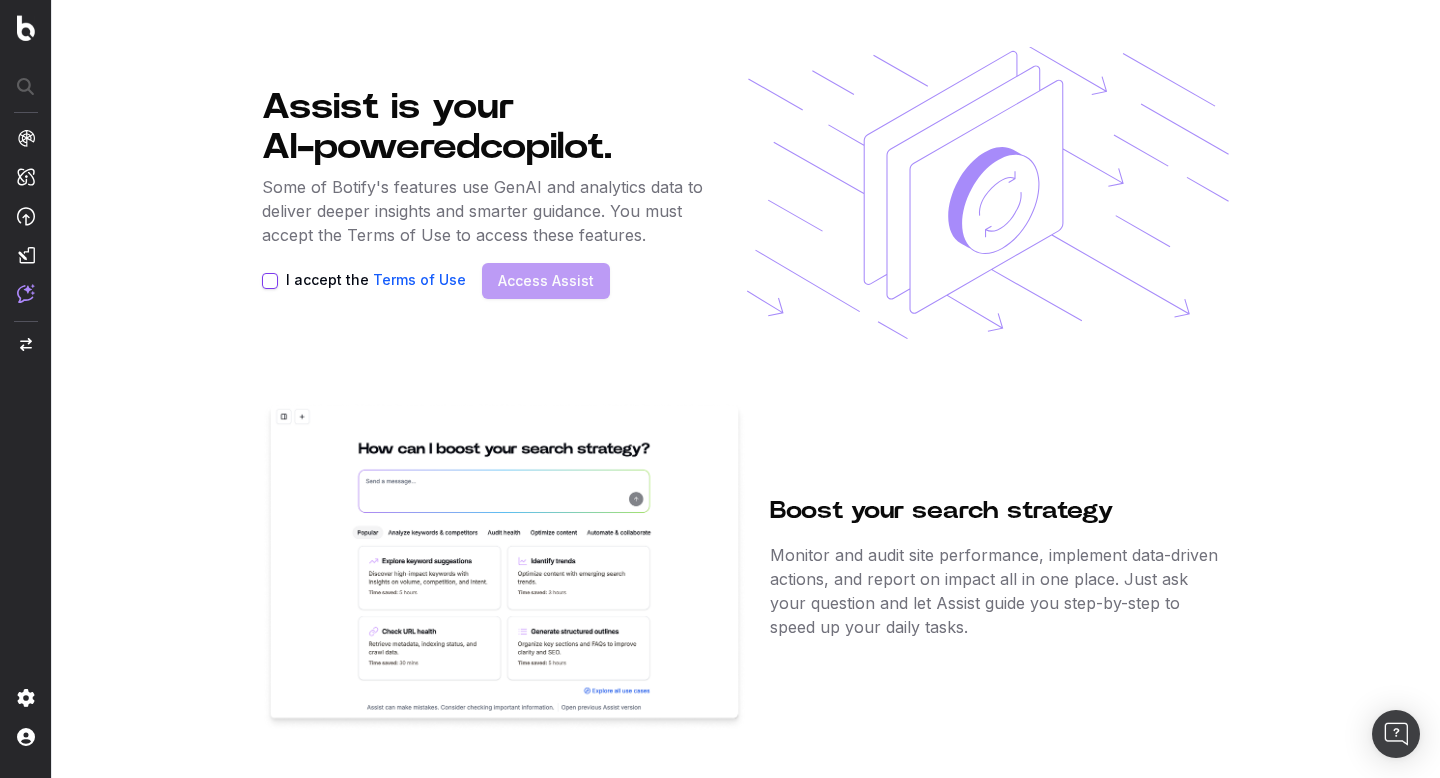 click on "I accept the   Terms of Use" at bounding box center [270, 281] 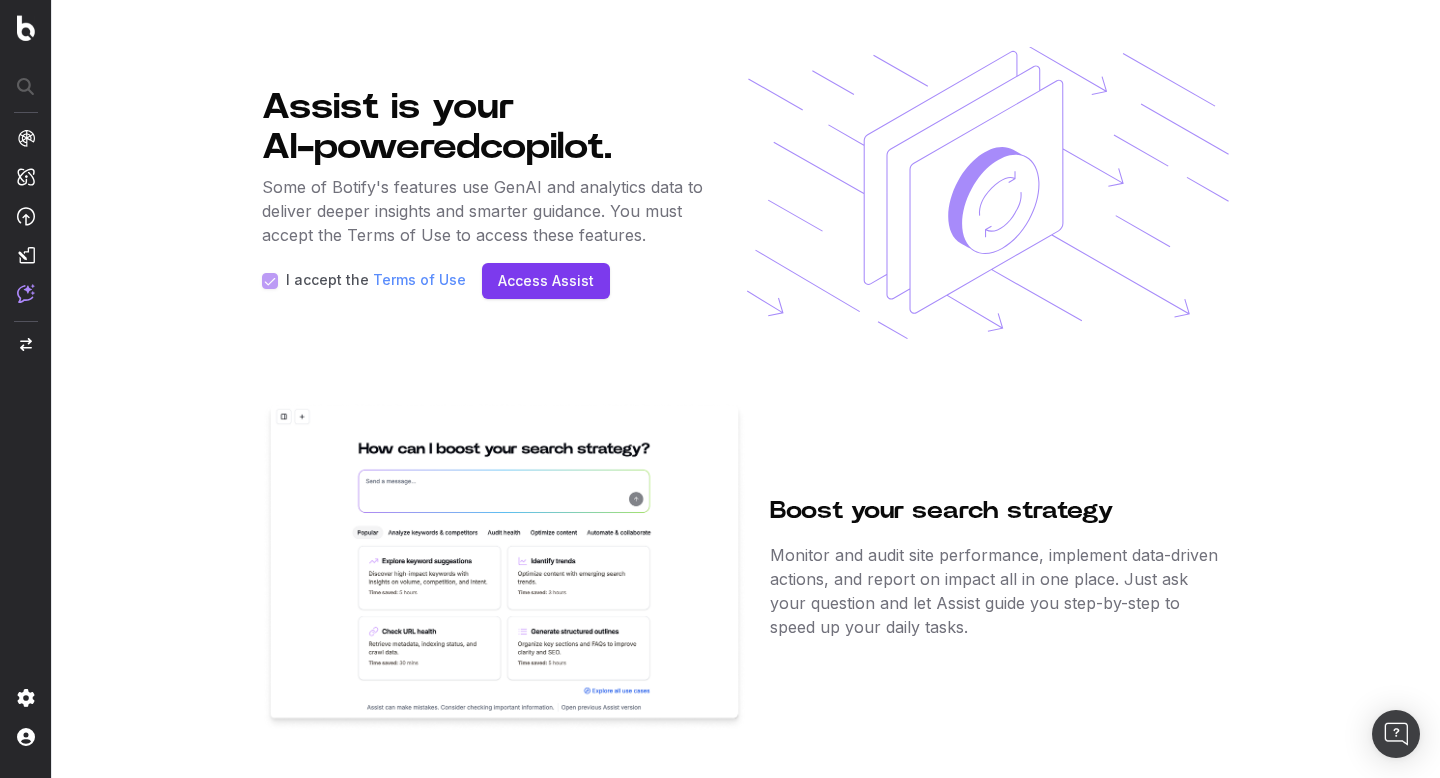 click on "Access Assist" at bounding box center (546, 281) 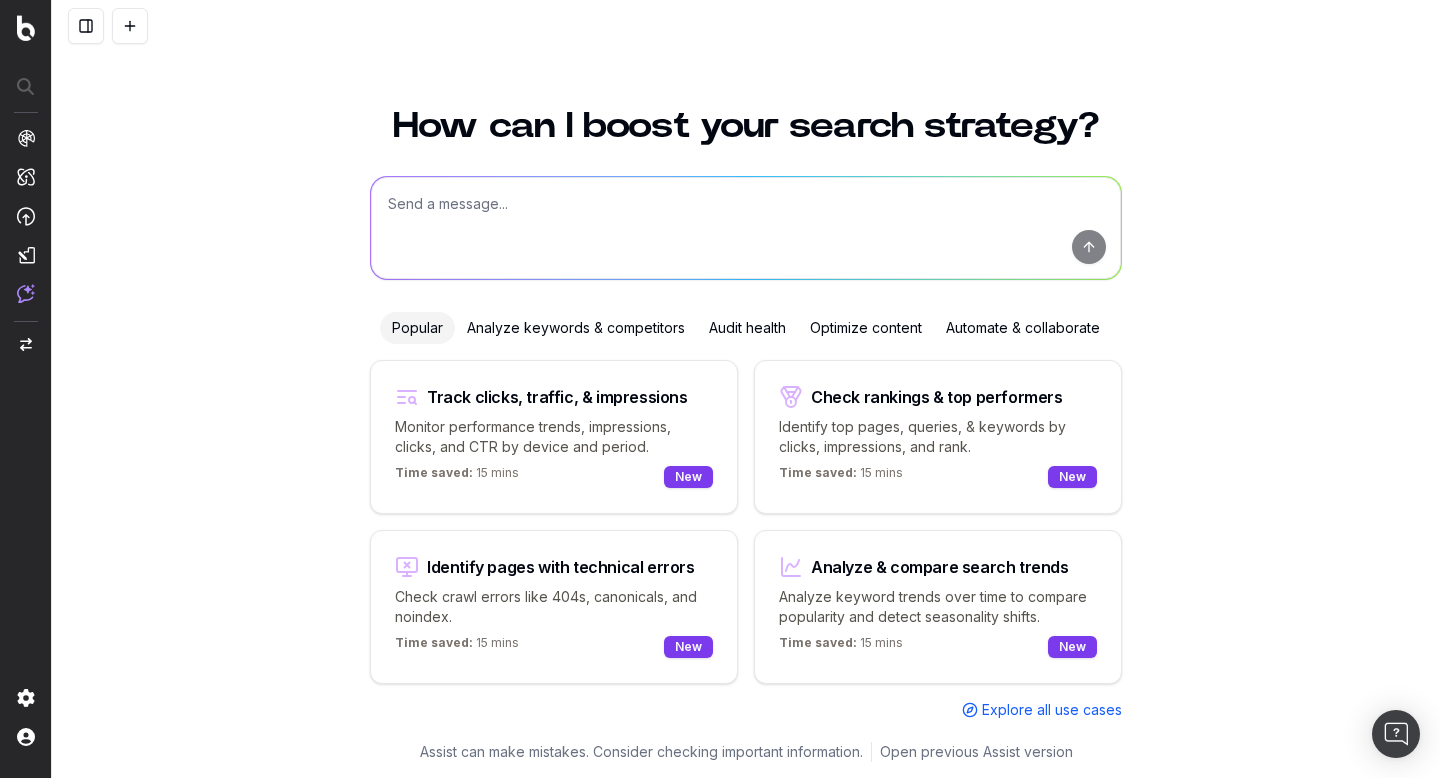 click at bounding box center (746, 228) 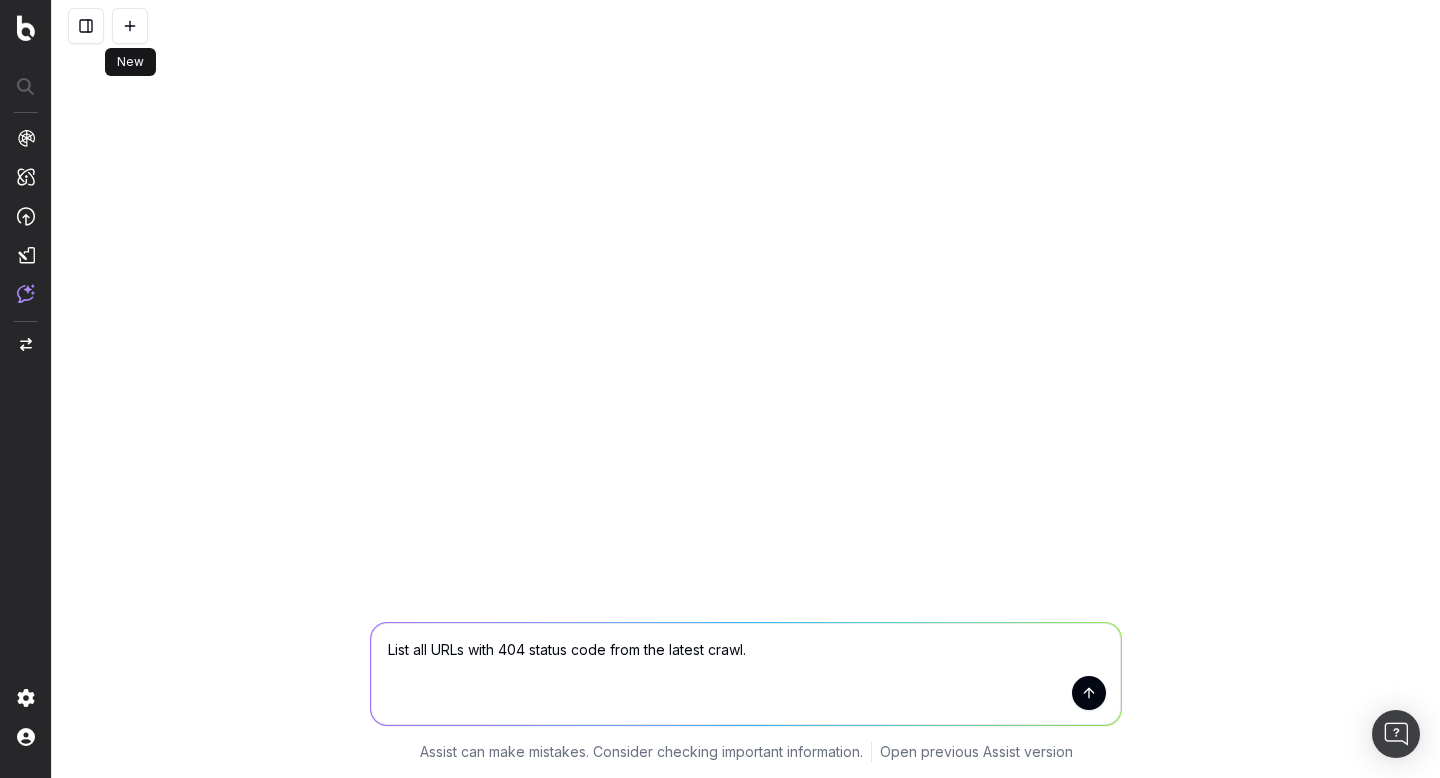 click at bounding box center (130, 26) 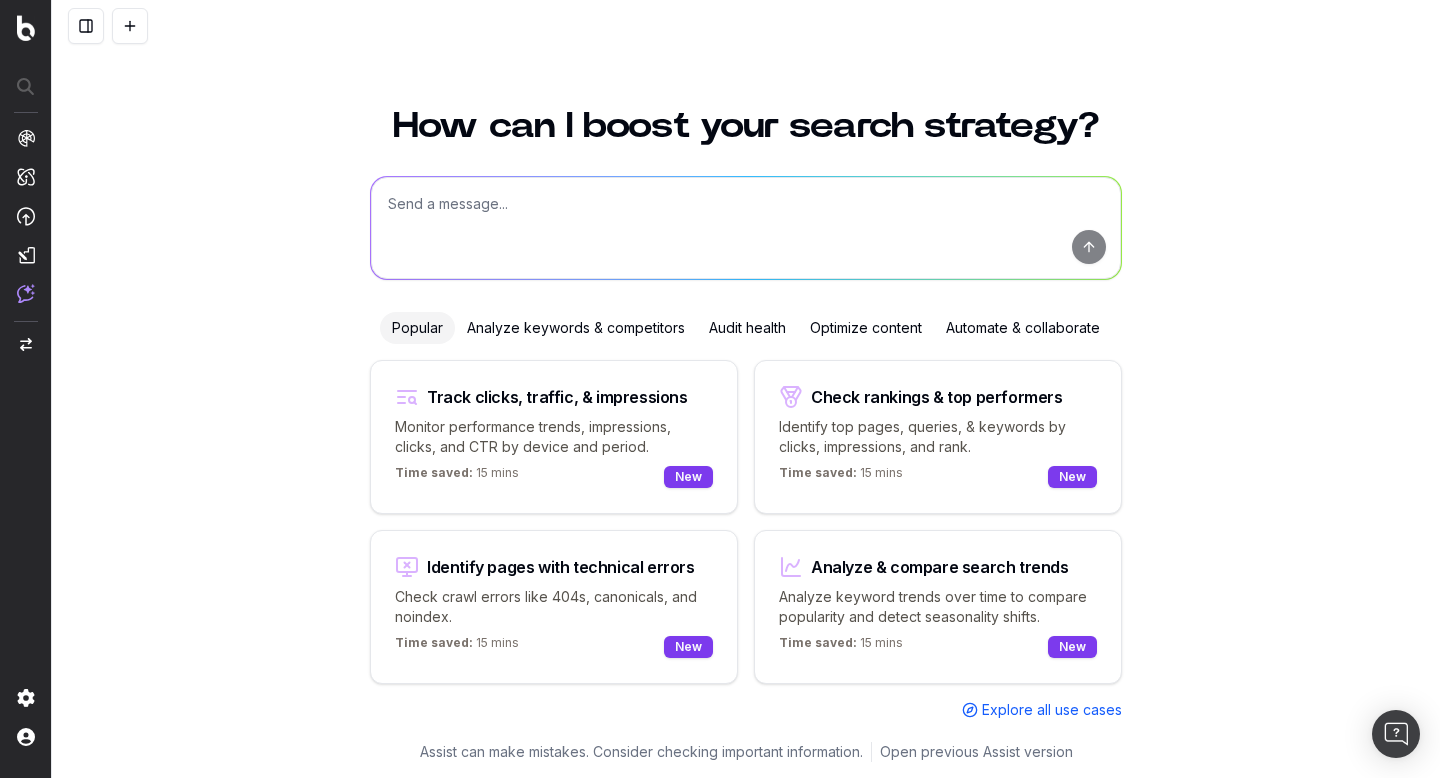 click on "Analyze keywords & competitors" at bounding box center (576, 328) 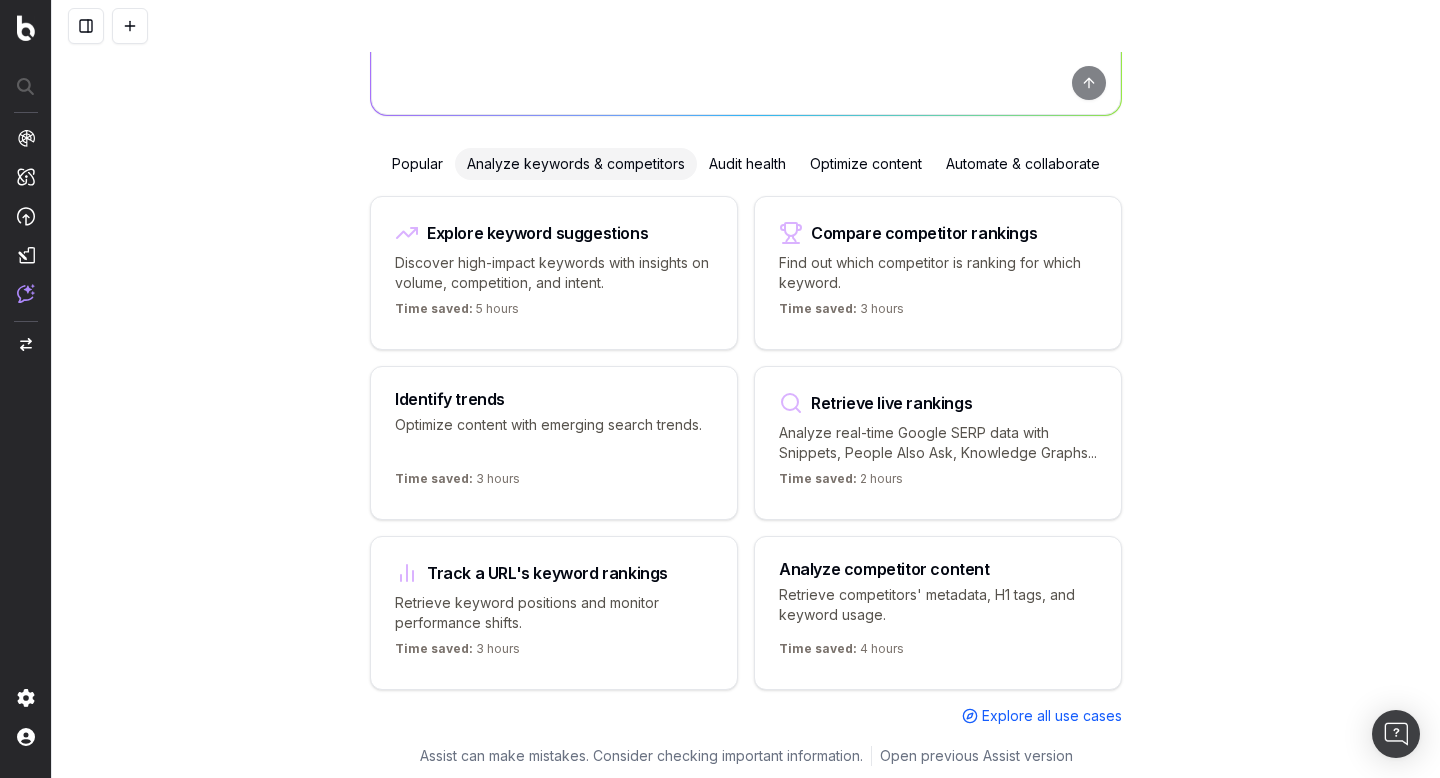 scroll, scrollTop: 188, scrollLeft: 0, axis: vertical 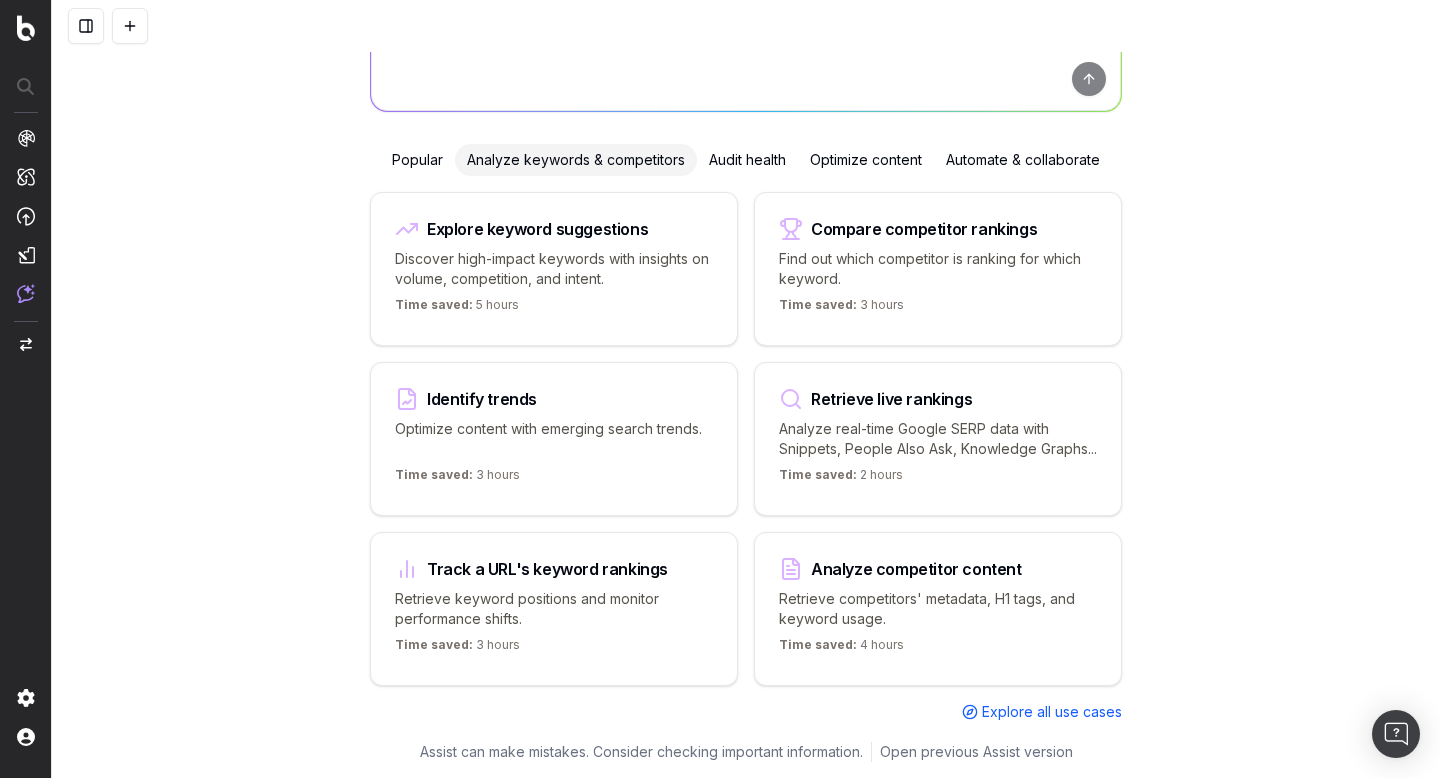 click on "Audit health" at bounding box center [747, 160] 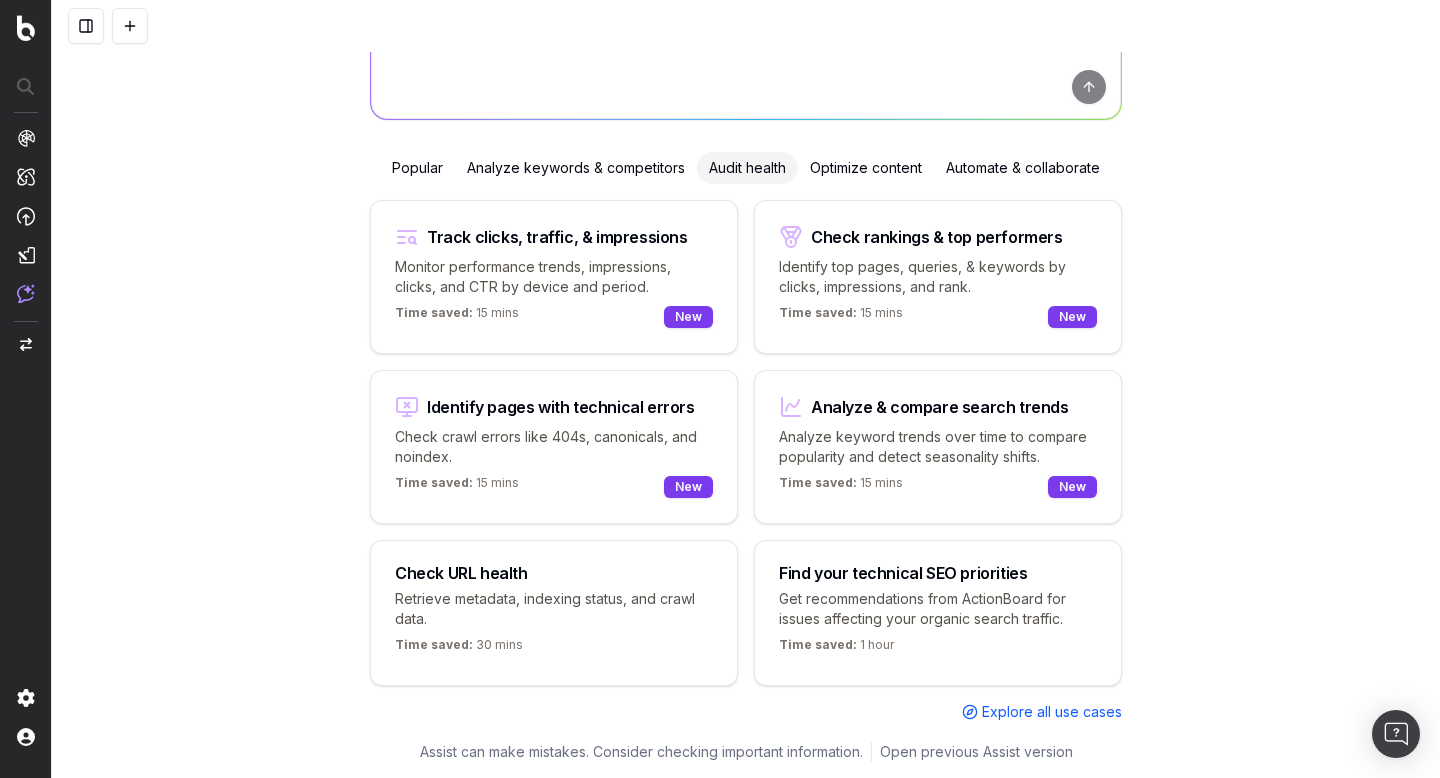 scroll, scrollTop: 168, scrollLeft: 0, axis: vertical 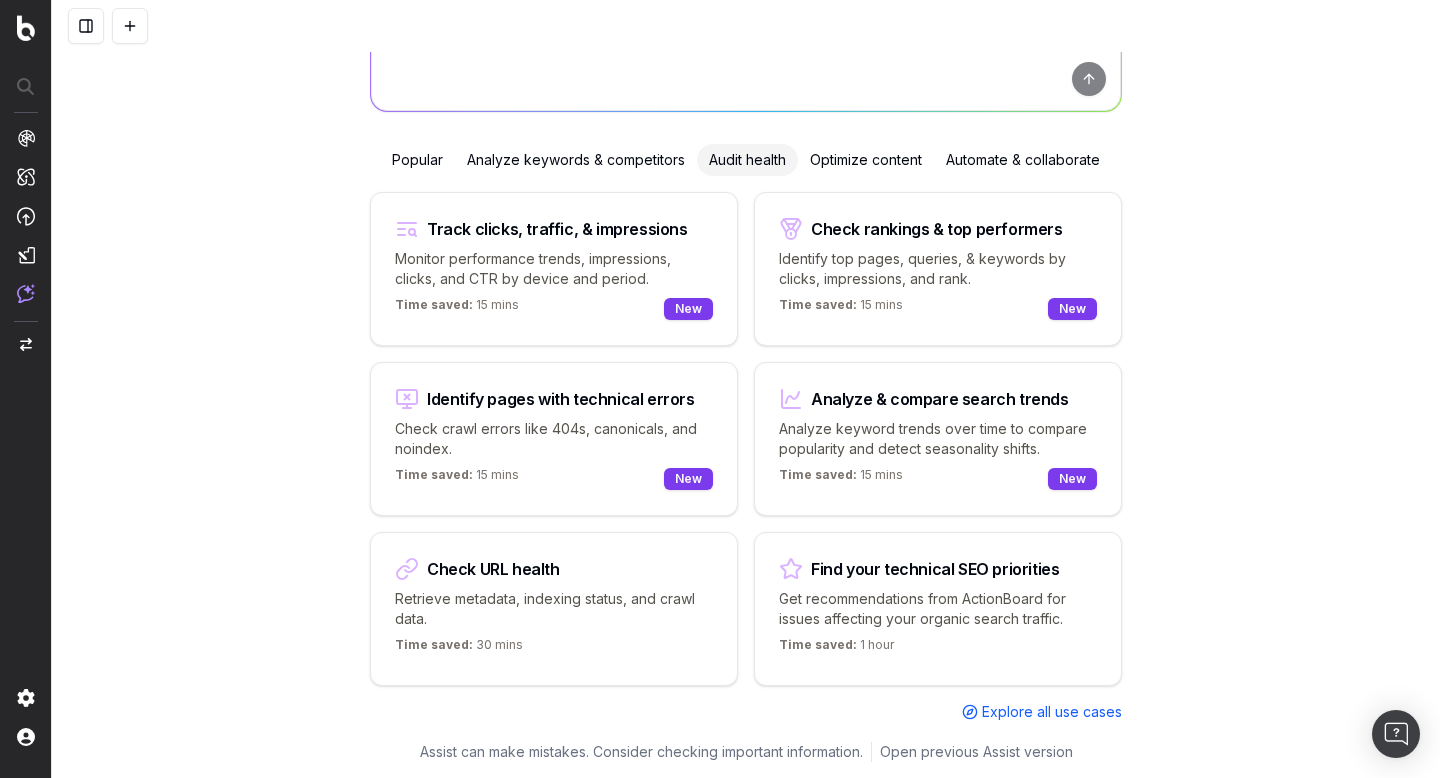 click on "Optimize content" at bounding box center [866, 160] 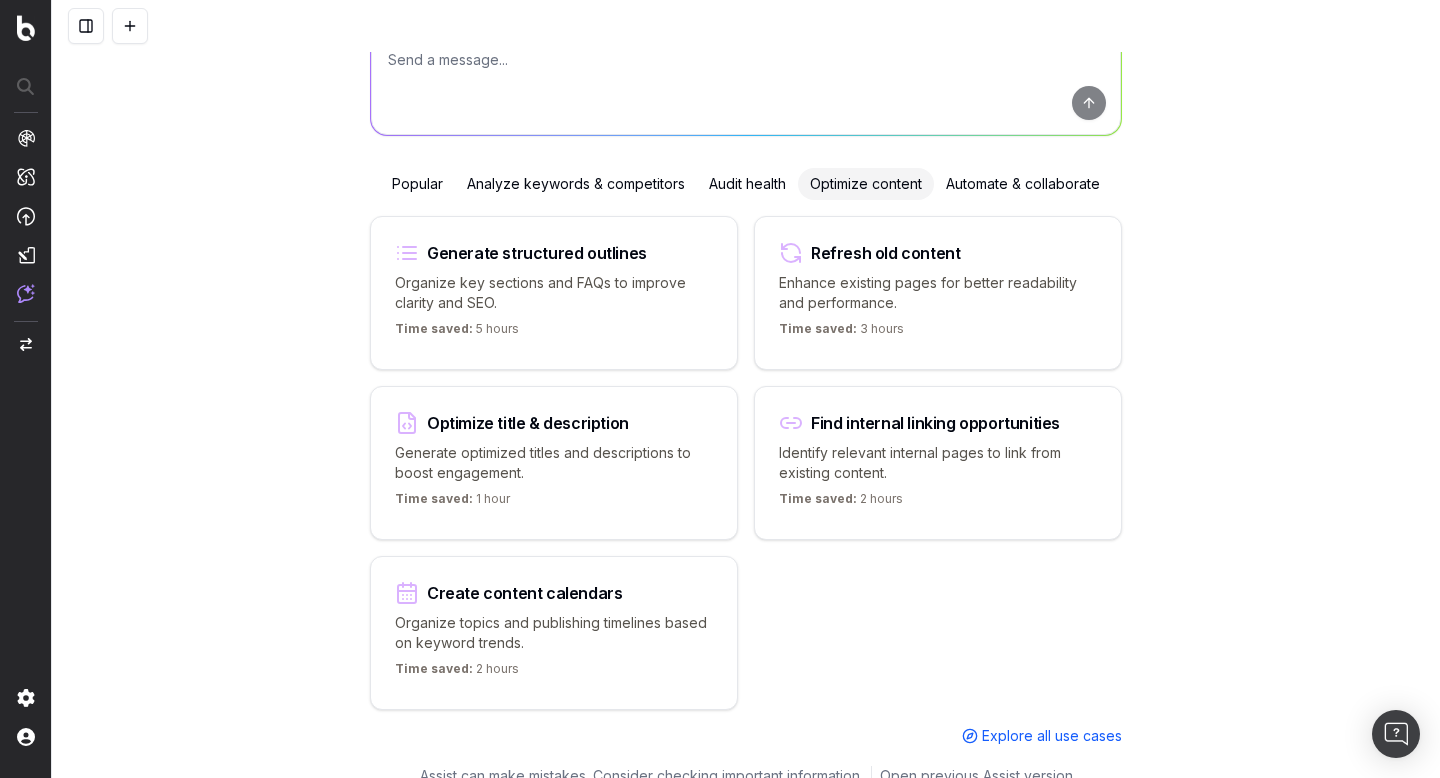 scroll, scrollTop: 168, scrollLeft: 0, axis: vertical 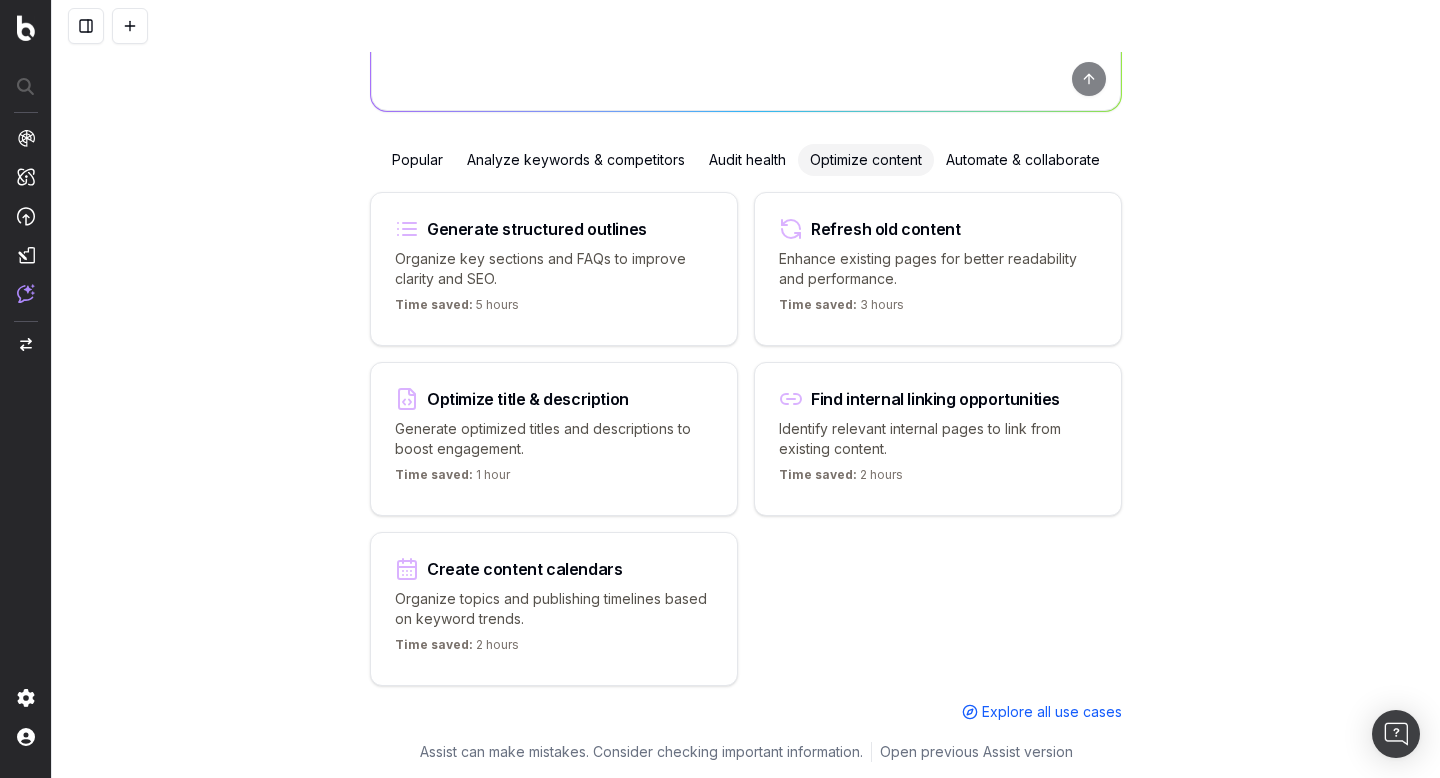 click on "Audit health" at bounding box center (747, 160) 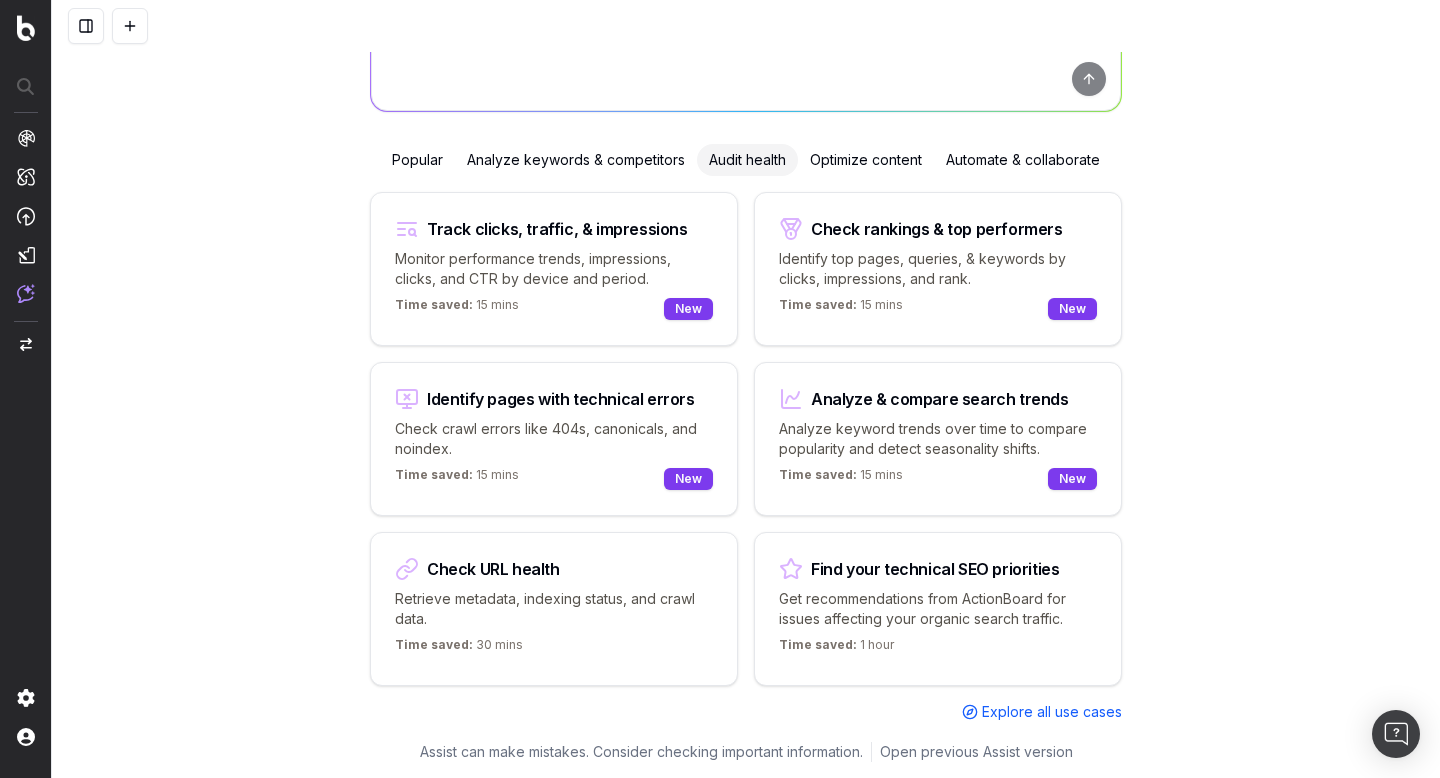 click on "Popular" at bounding box center (417, 160) 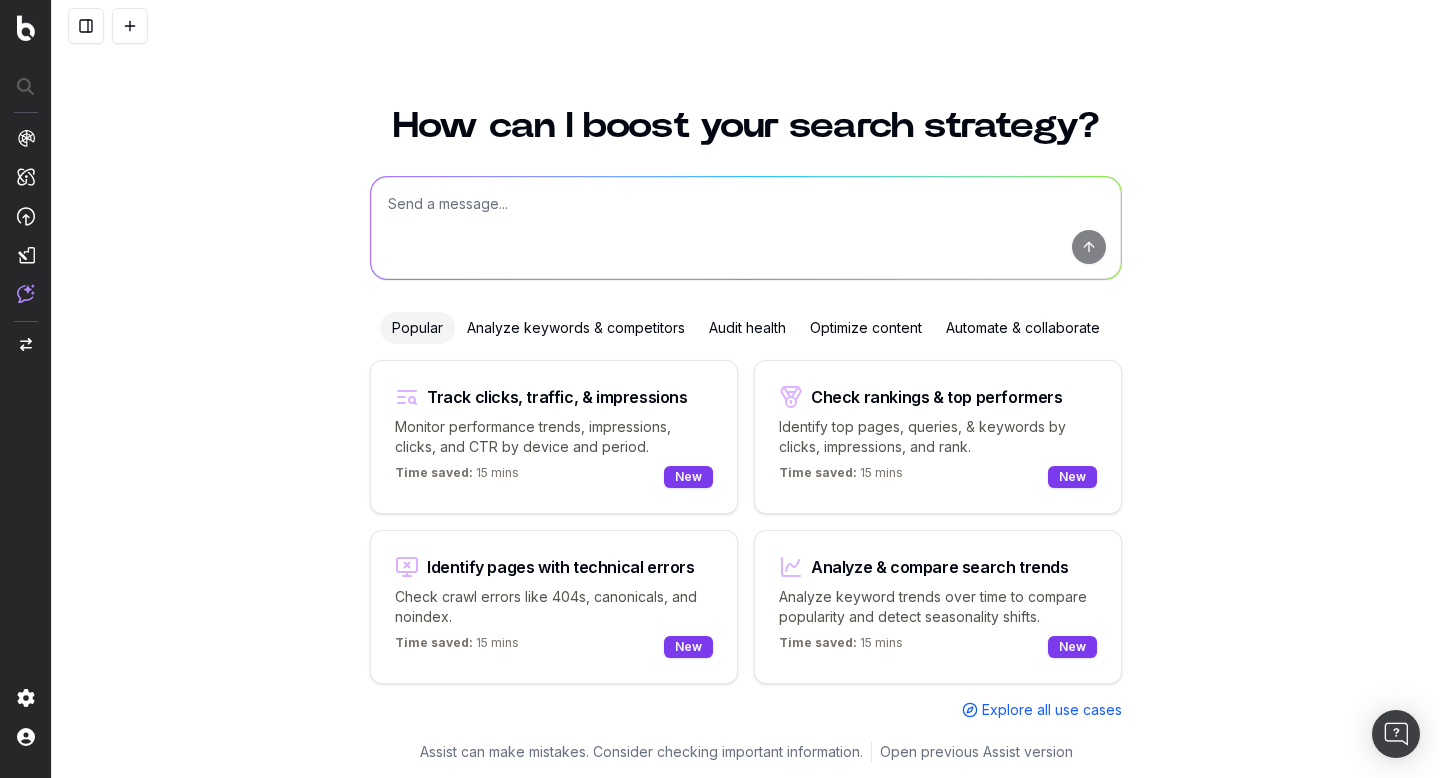 click on "New" at bounding box center [688, 647] 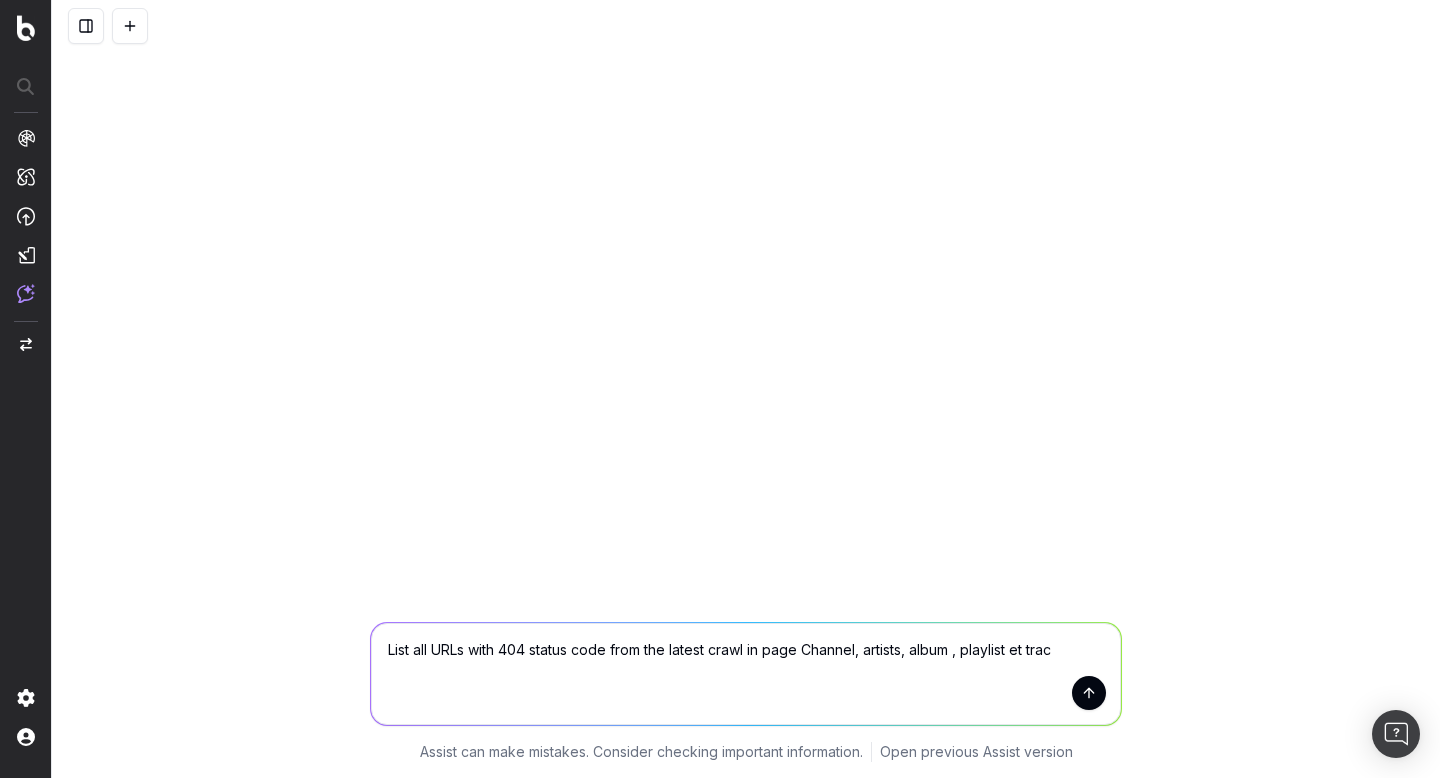 type on "List all URLs with 404 status code from the latest crawl in page Channel, artists, album , playlist et track" 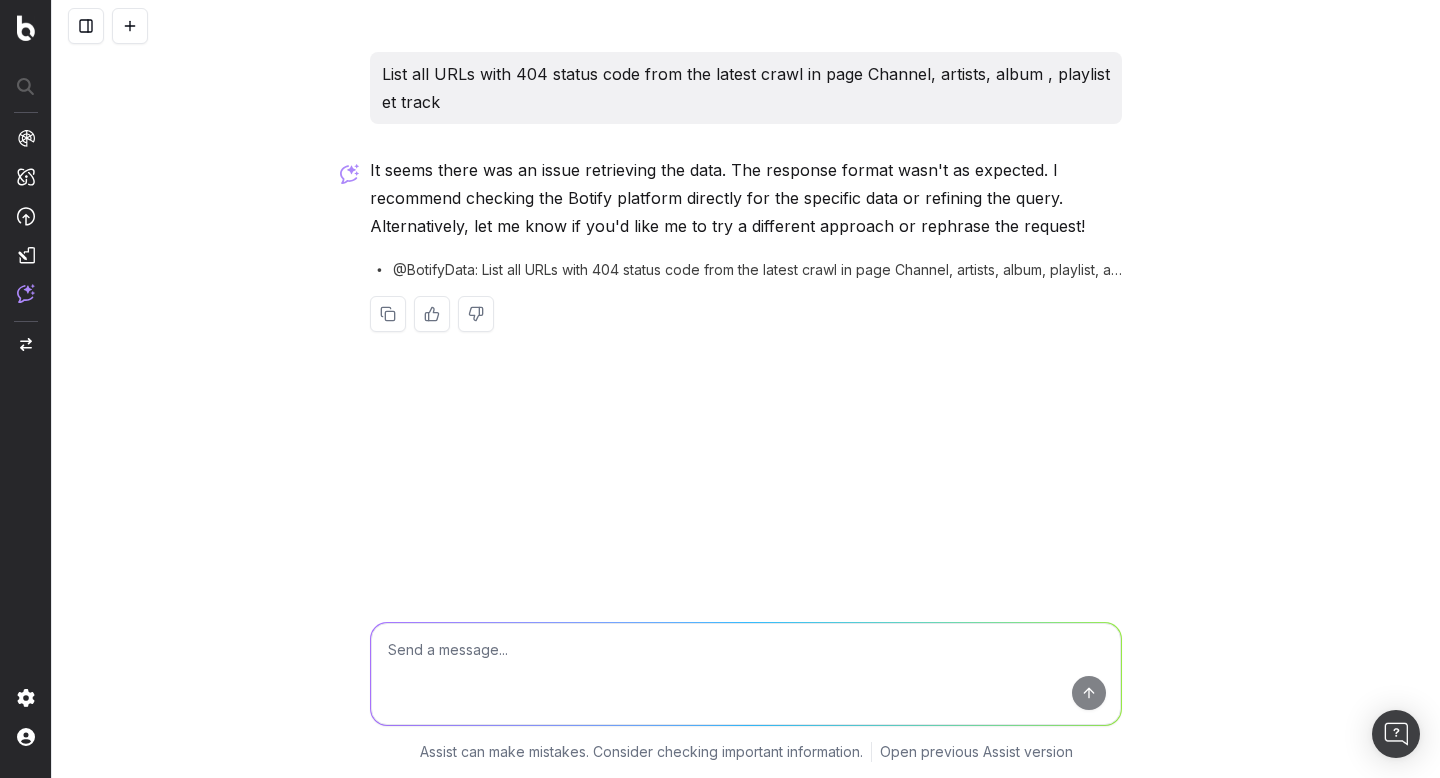 click on "List all URLs with 404 status code from the latest crawl in page Channel, artists, album , playlist et track" at bounding box center (746, 88) 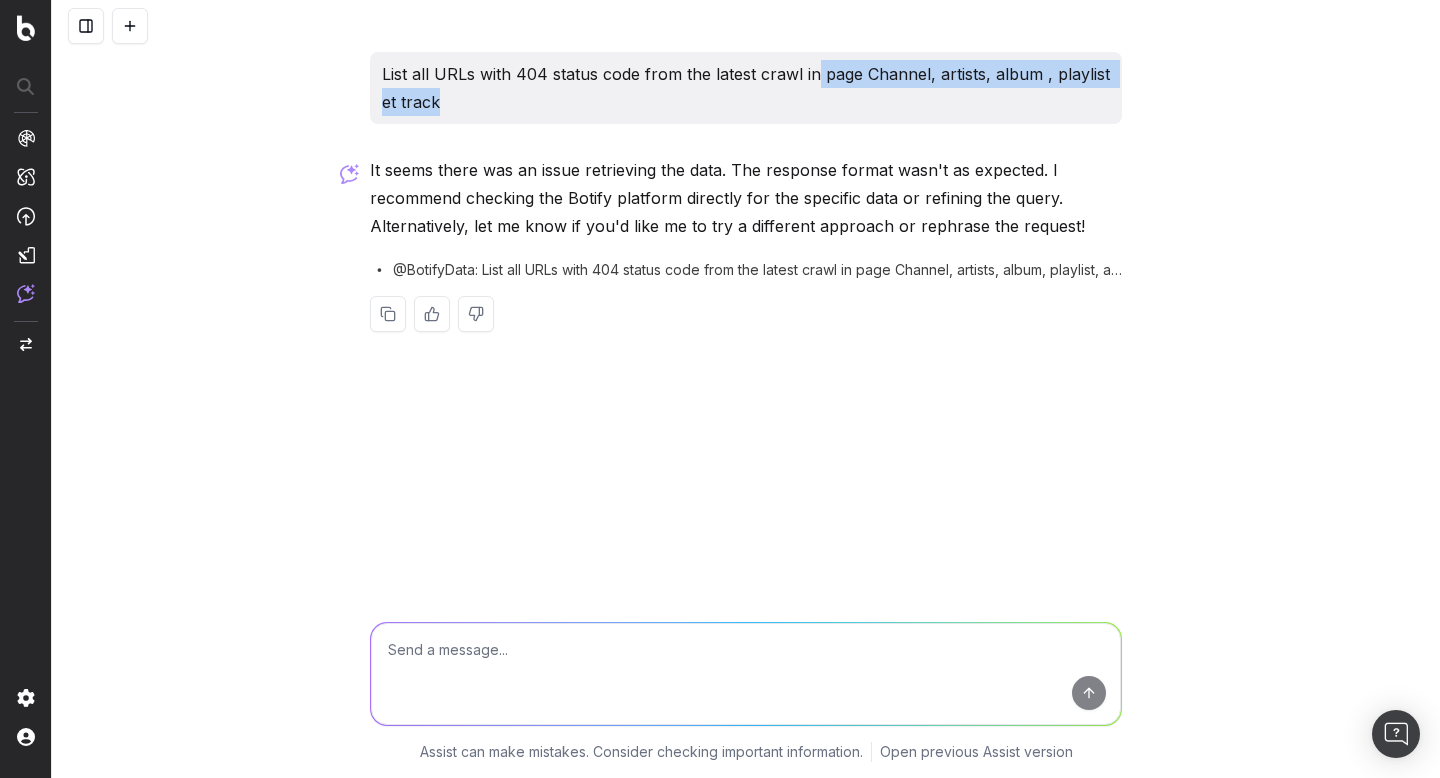 drag, startPoint x: 816, startPoint y: 77, endPoint x: 1063, endPoint y: 115, distance: 249.90598 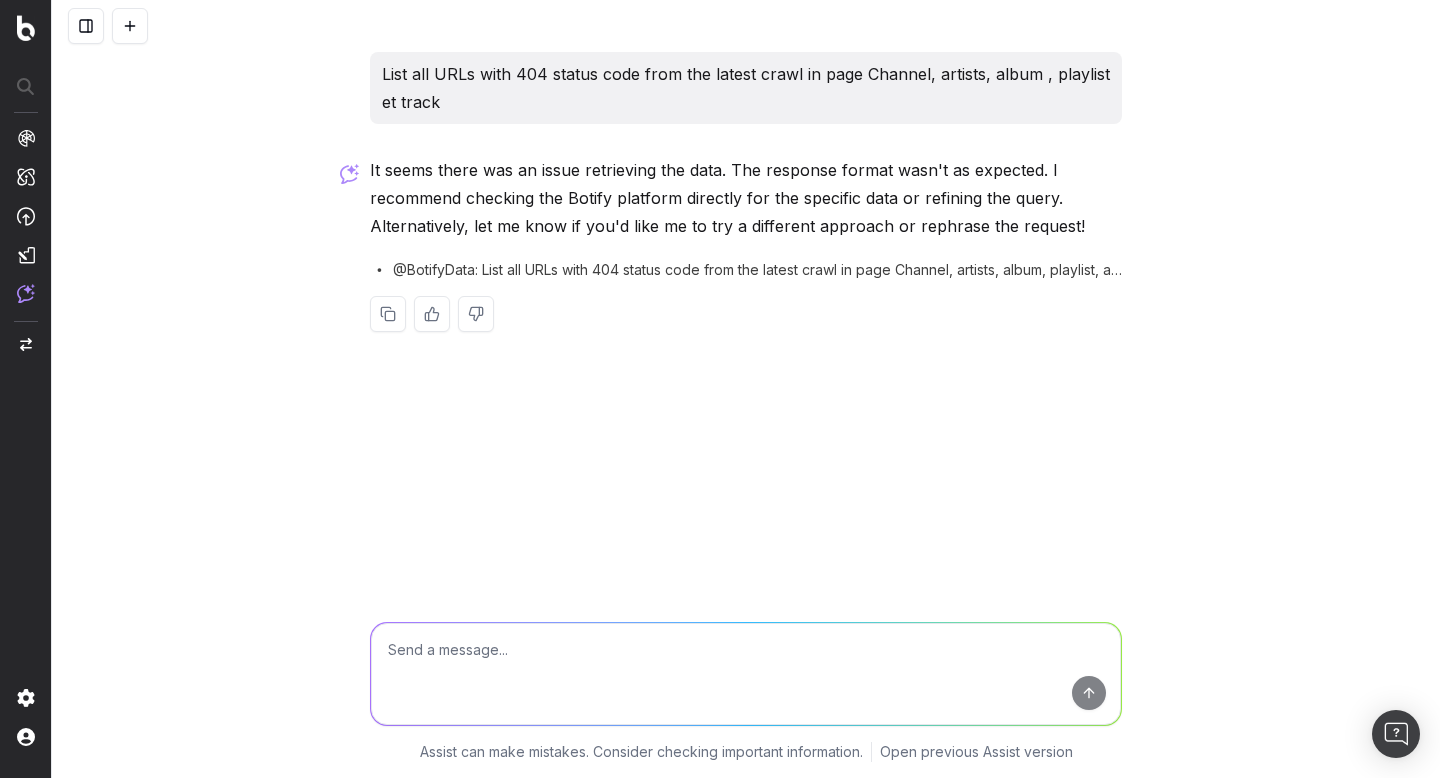 click at bounding box center [746, 674] 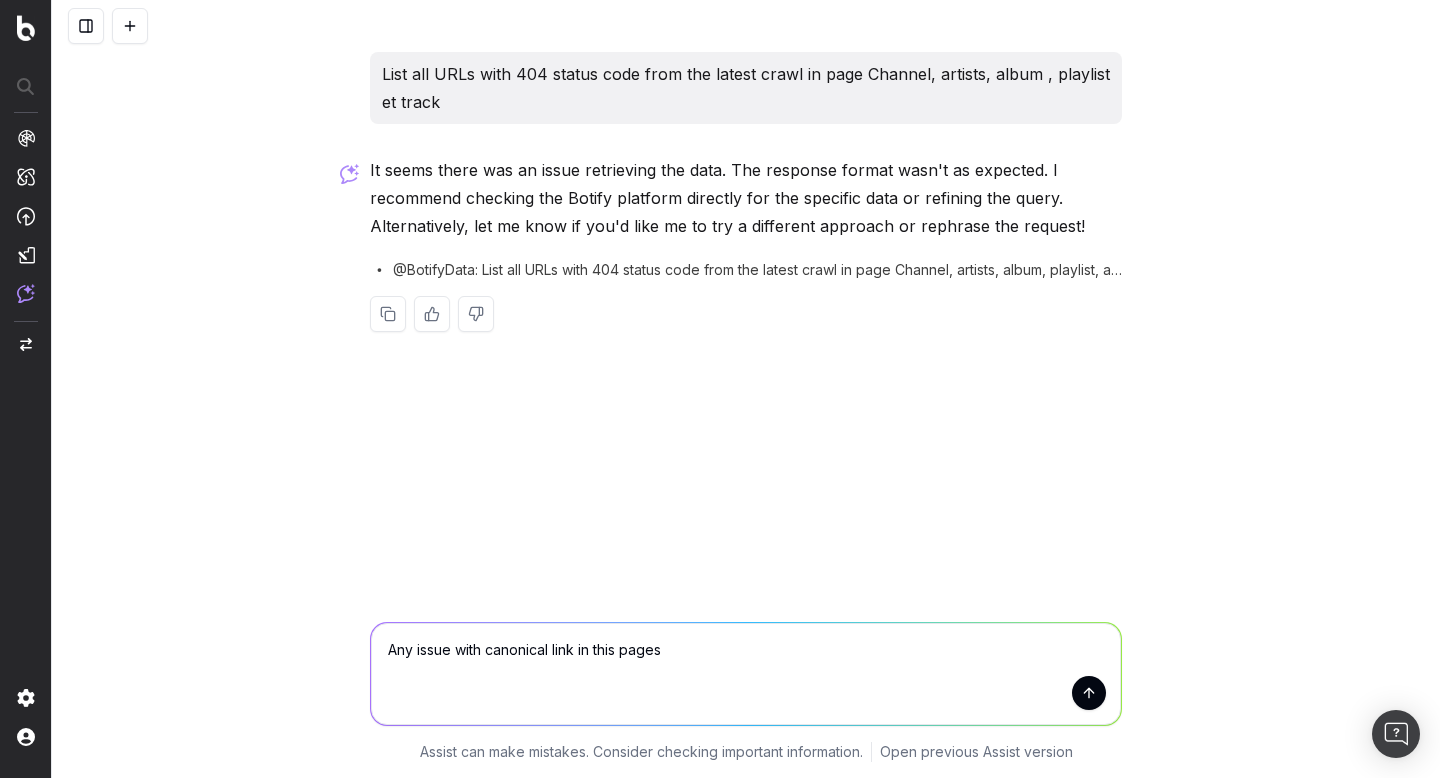 paste on "page Channel, artists, album , playlist et track" 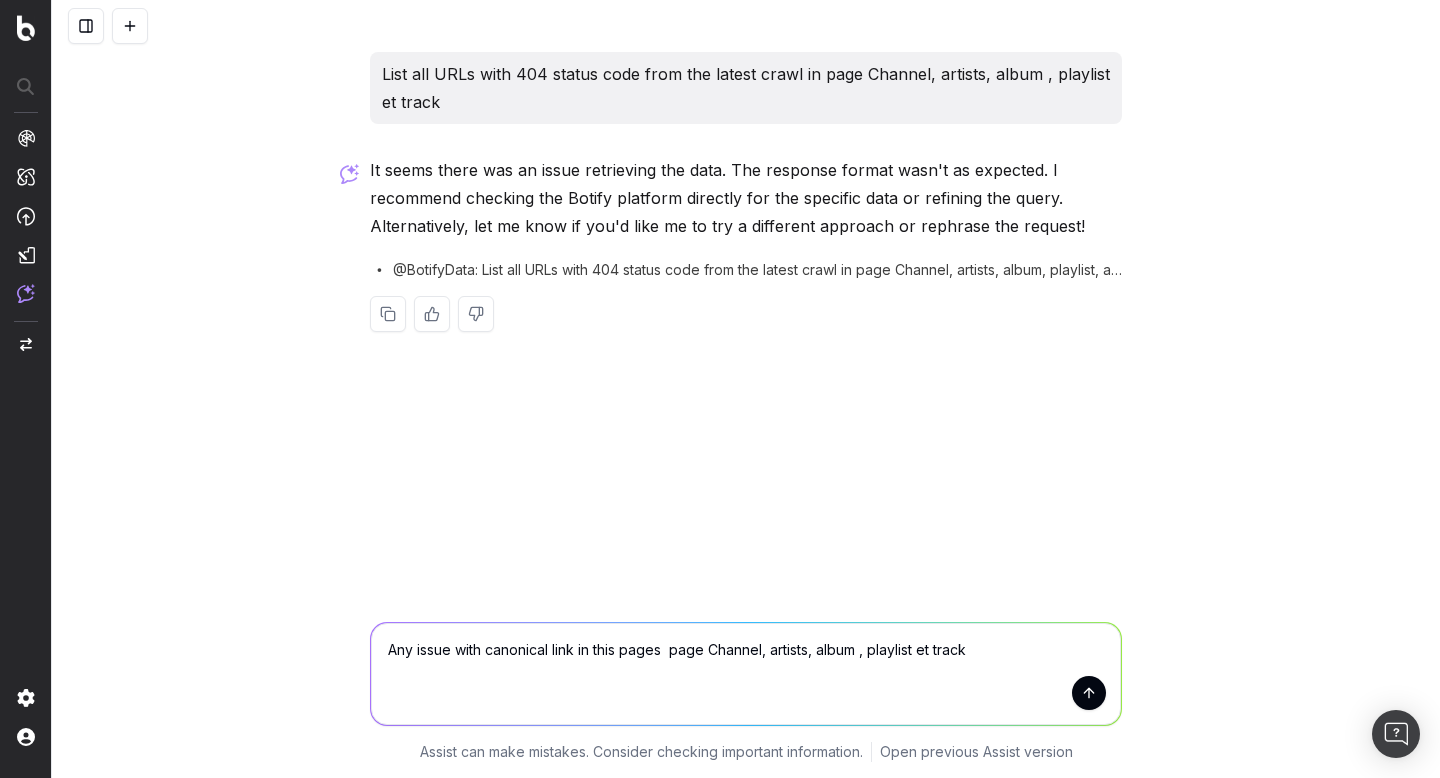 click on "Any issue with canonical link in this pages  page Channel, artists, album , playlist et track" at bounding box center (746, 674) 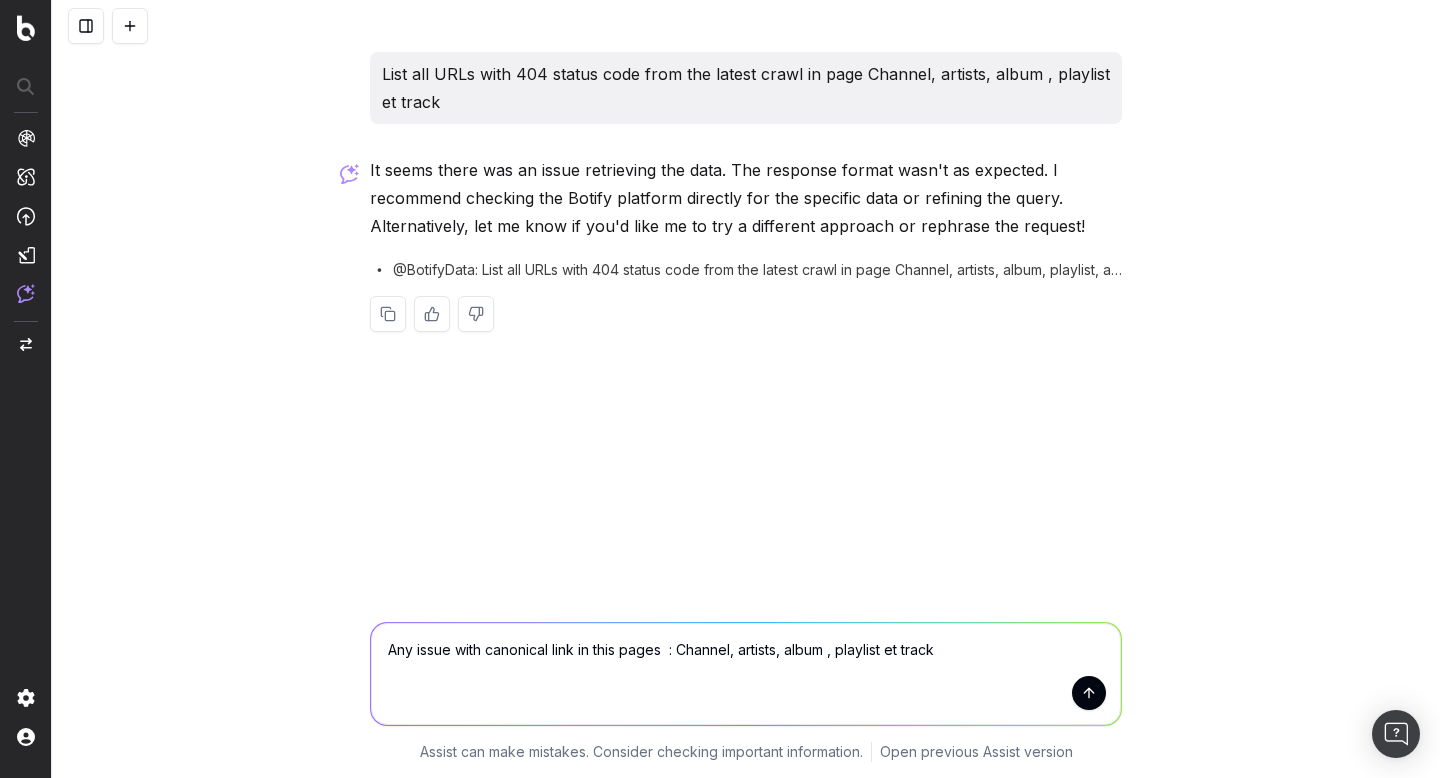 type on "Any issue with canonical link in this pages  :  Channel, artists, album , playlist et track" 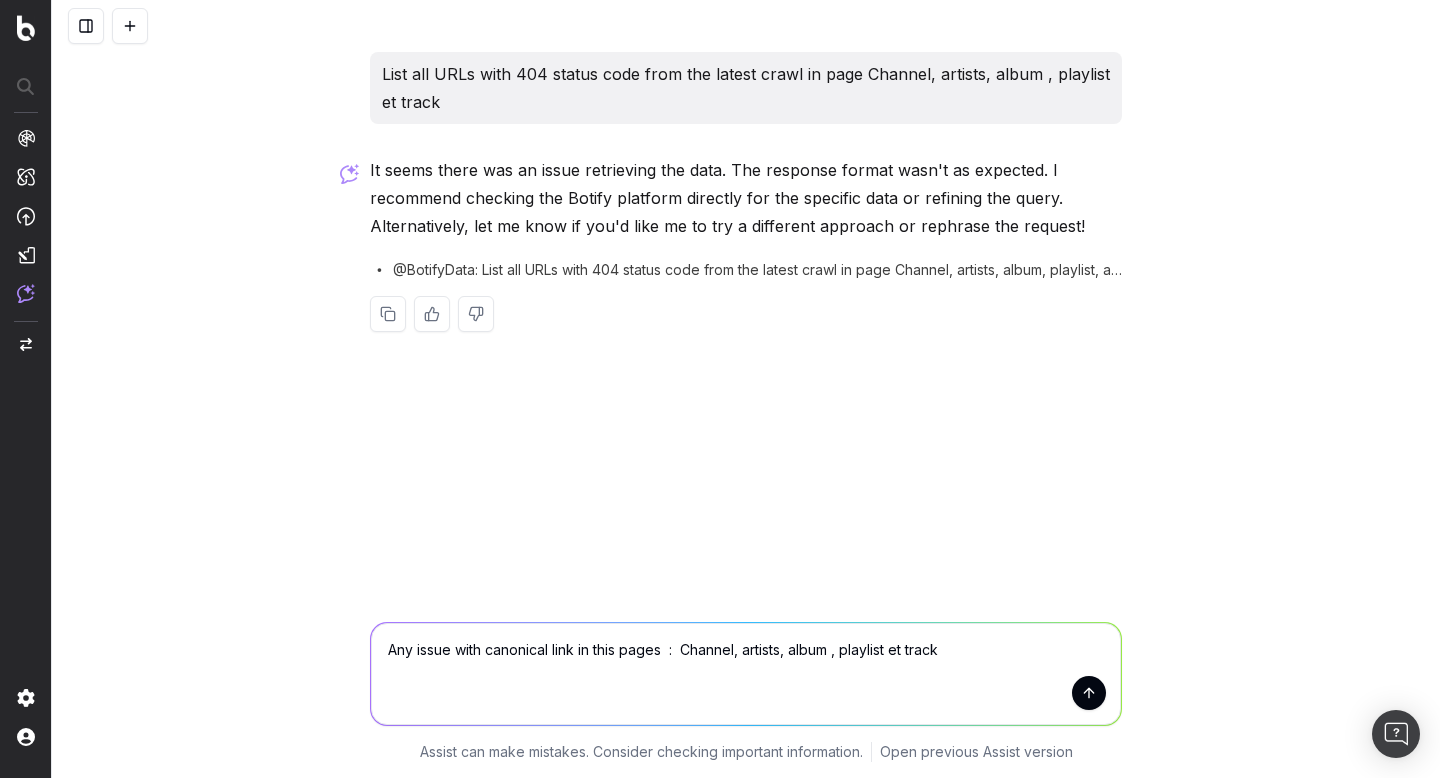 type 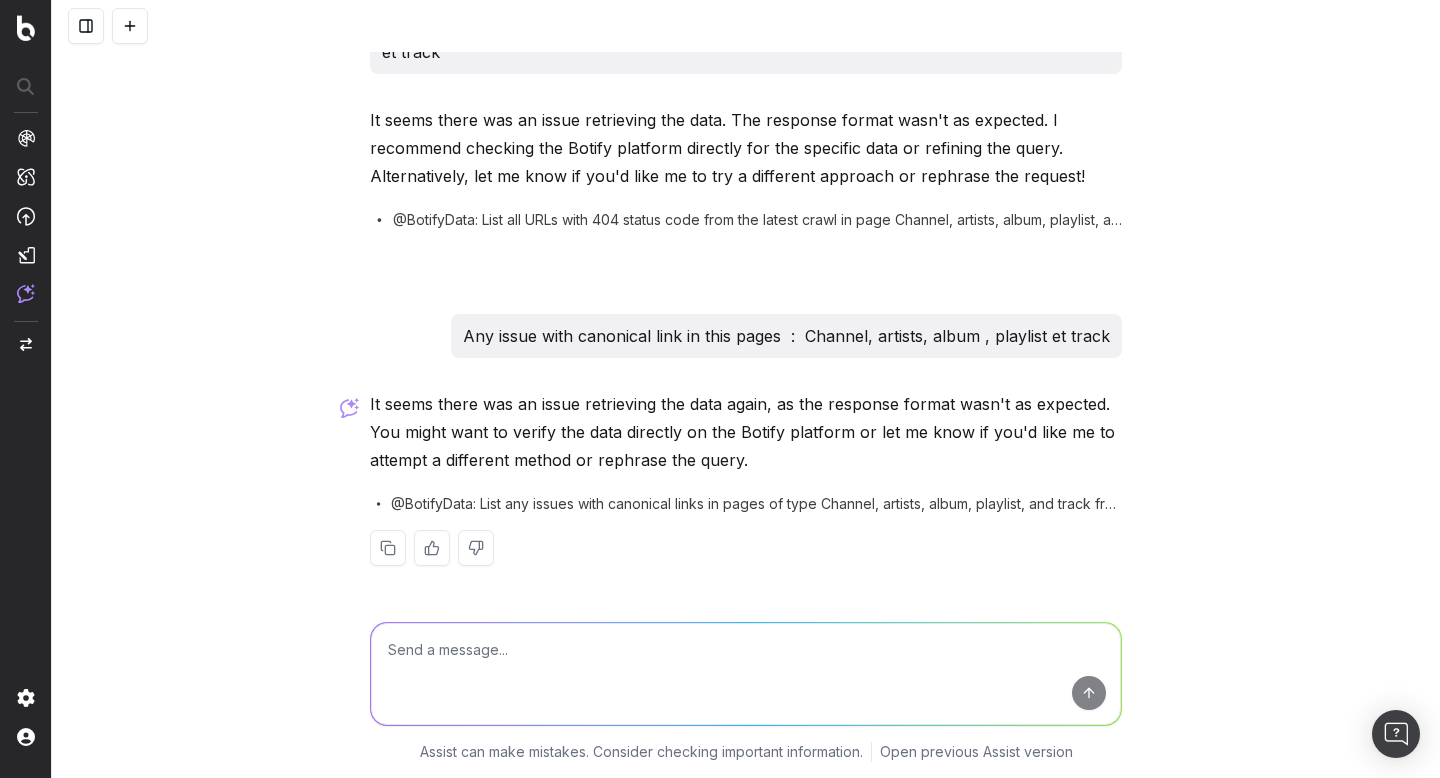 scroll, scrollTop: 0, scrollLeft: 0, axis: both 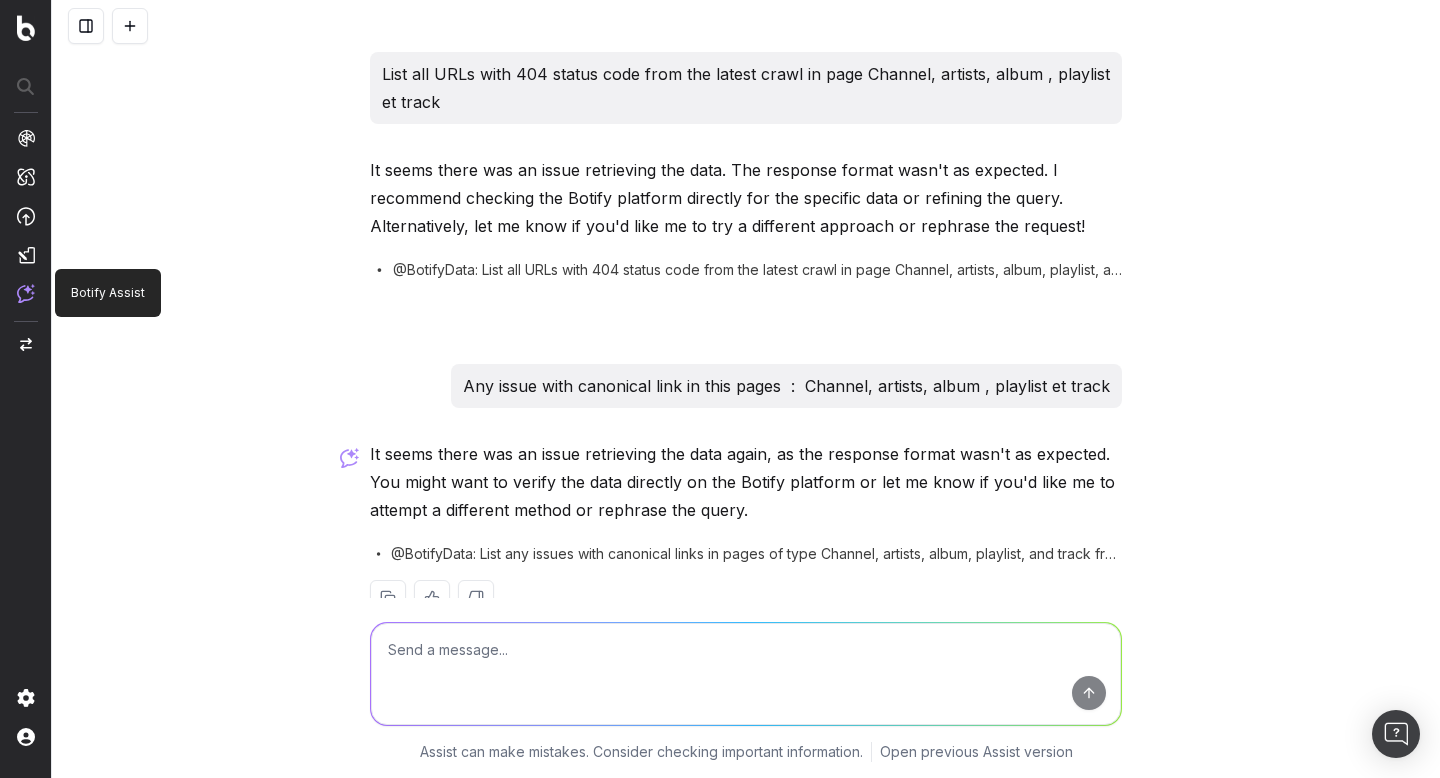 click at bounding box center (26, 293) 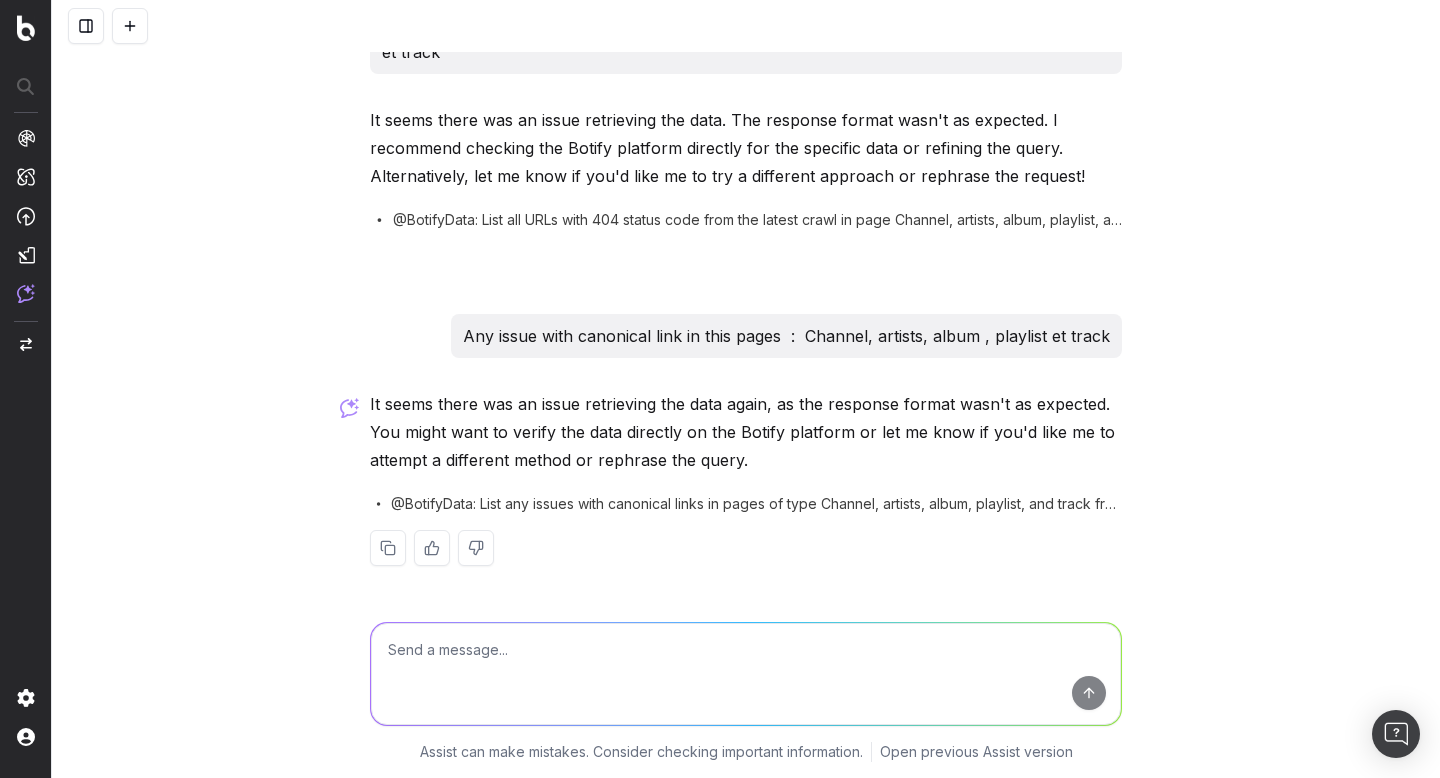 click at bounding box center (26, 293) 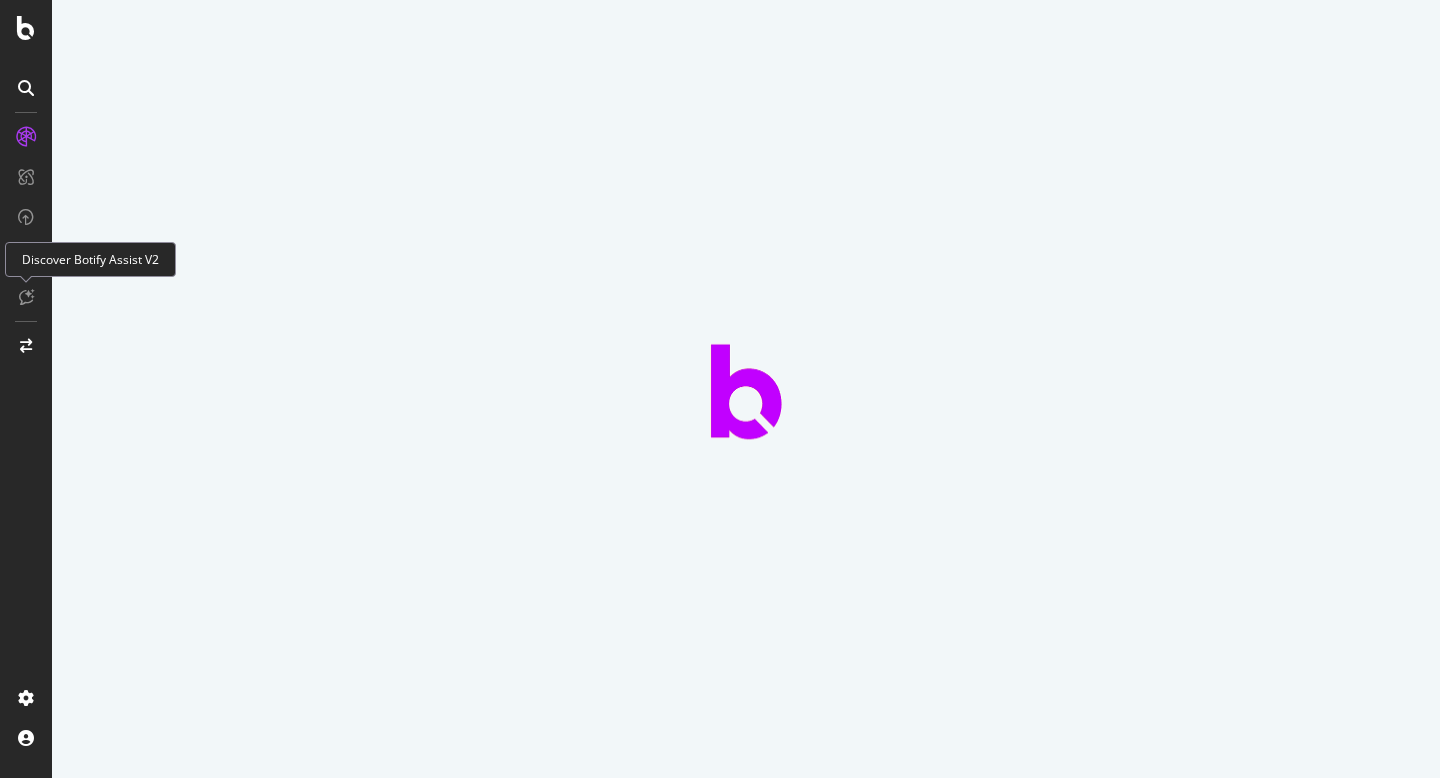 scroll, scrollTop: 0, scrollLeft: 0, axis: both 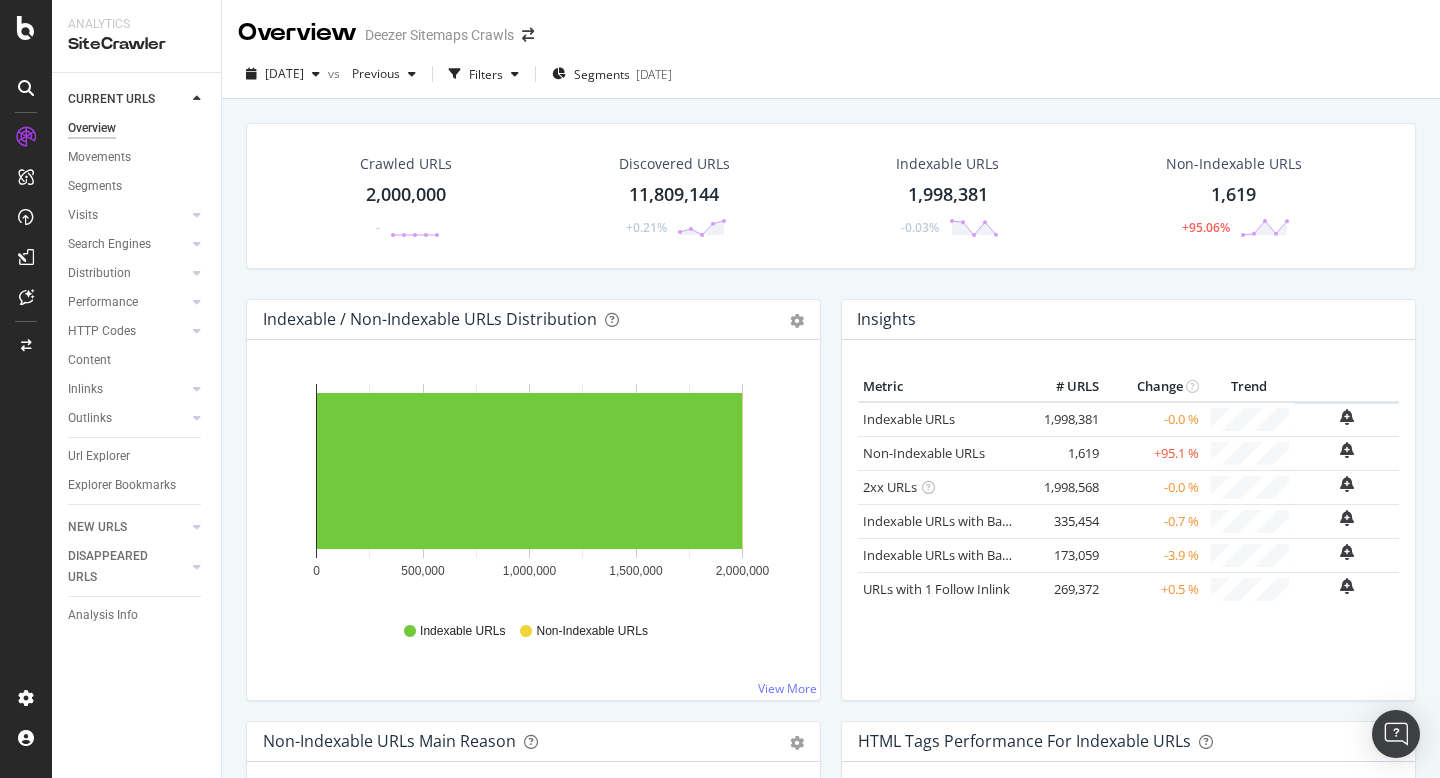 click on "Non-Indexable URLs" at bounding box center (1234, 164) 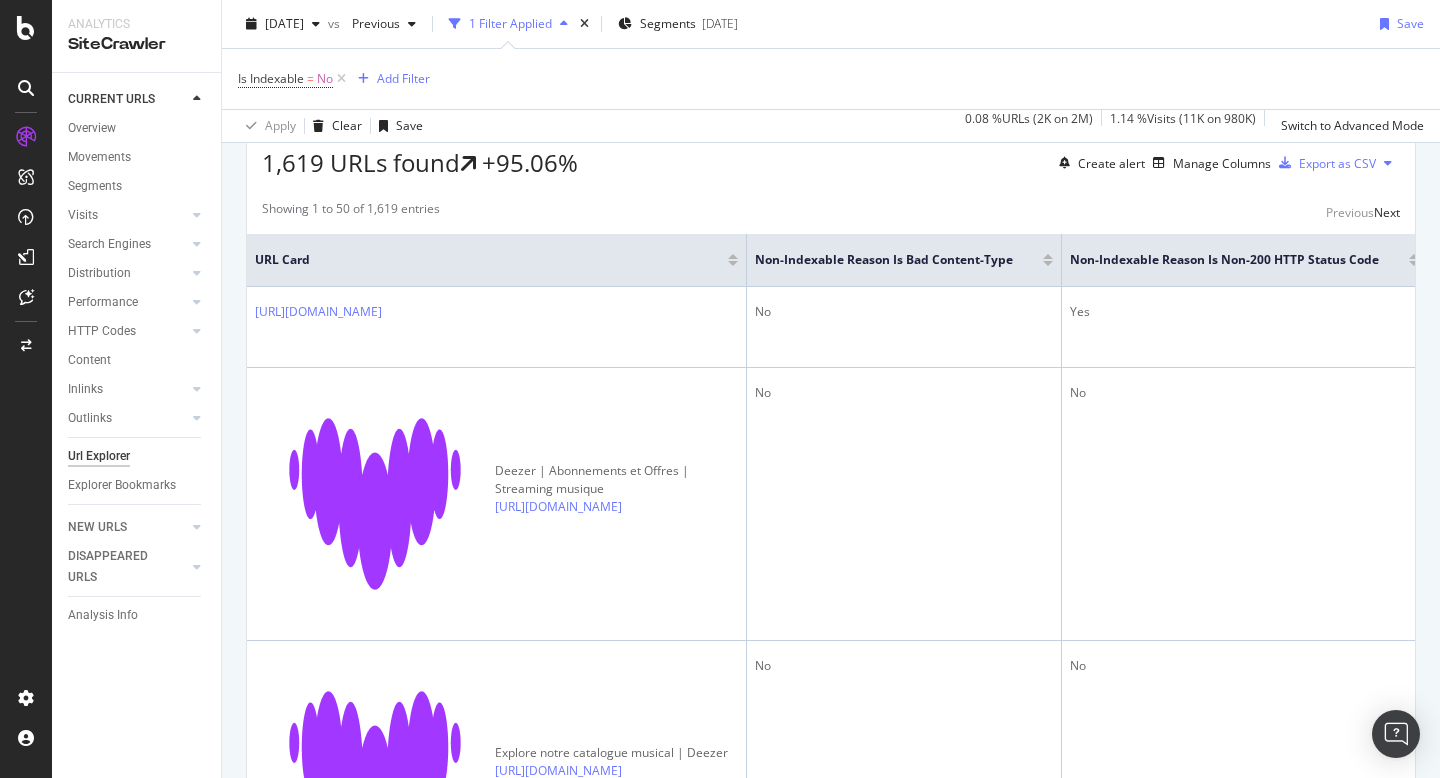 scroll, scrollTop: 0, scrollLeft: 0, axis: both 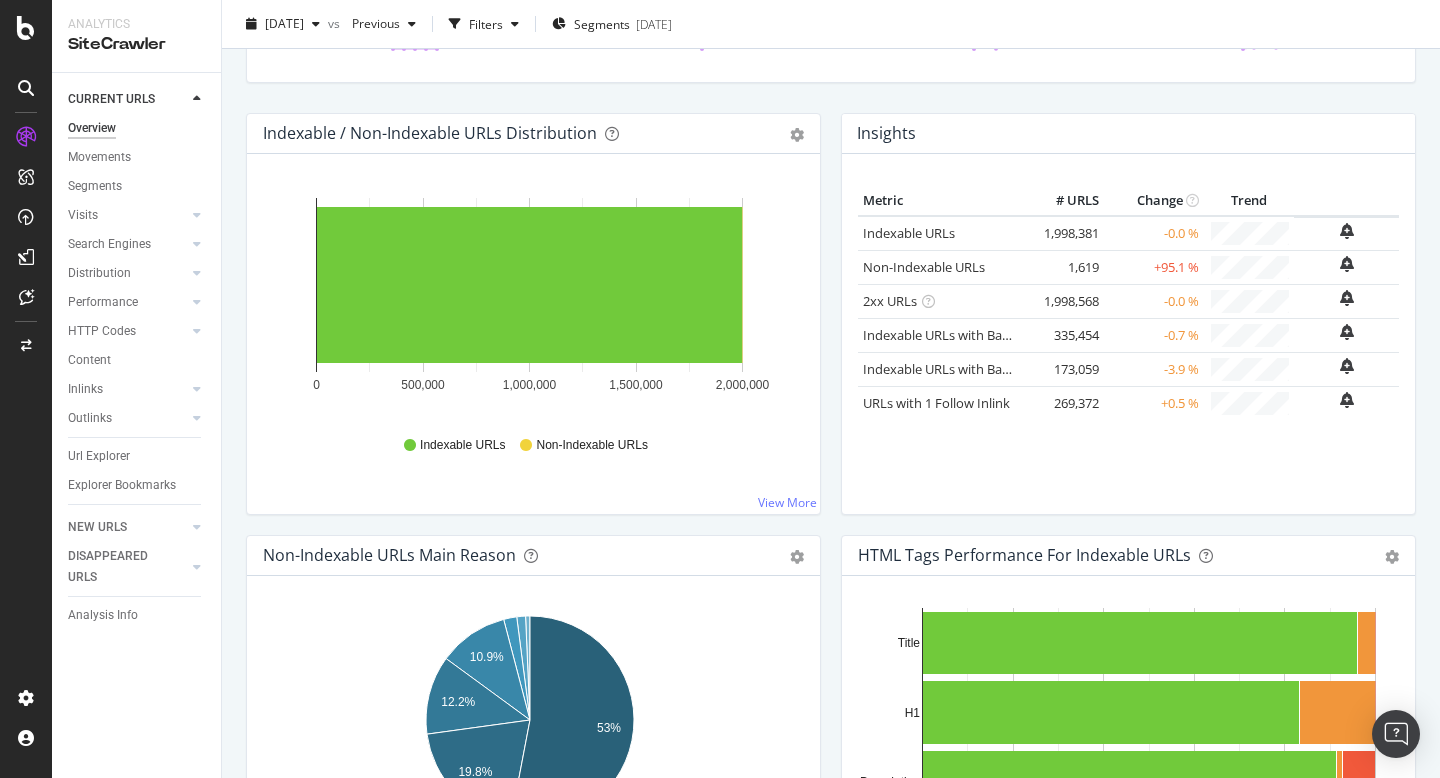click on "+95.1 %" at bounding box center [1154, 267] 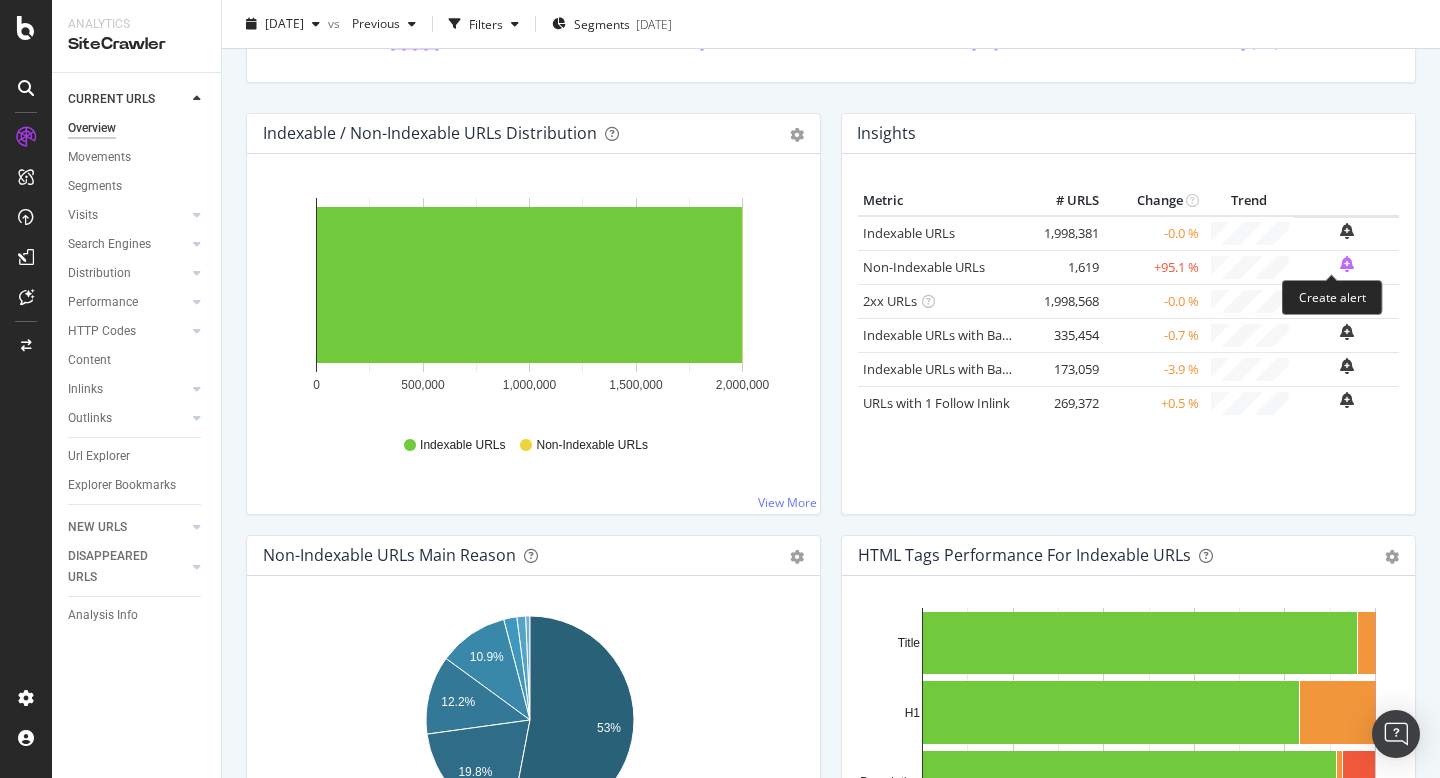 drag, startPoint x: 1131, startPoint y: 264, endPoint x: 1337, endPoint y: 265, distance: 206.00243 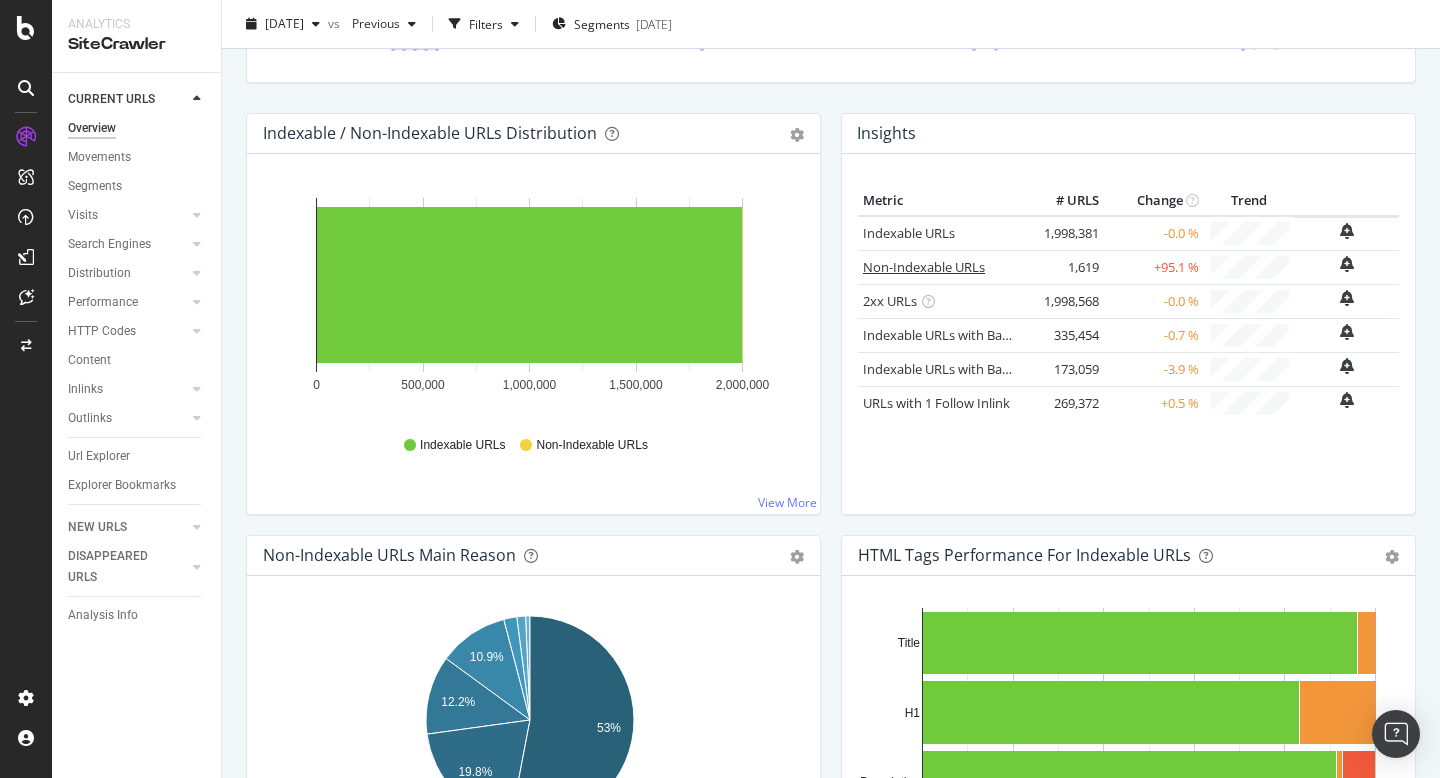 click on "Non-Indexable URLs" at bounding box center [924, 267] 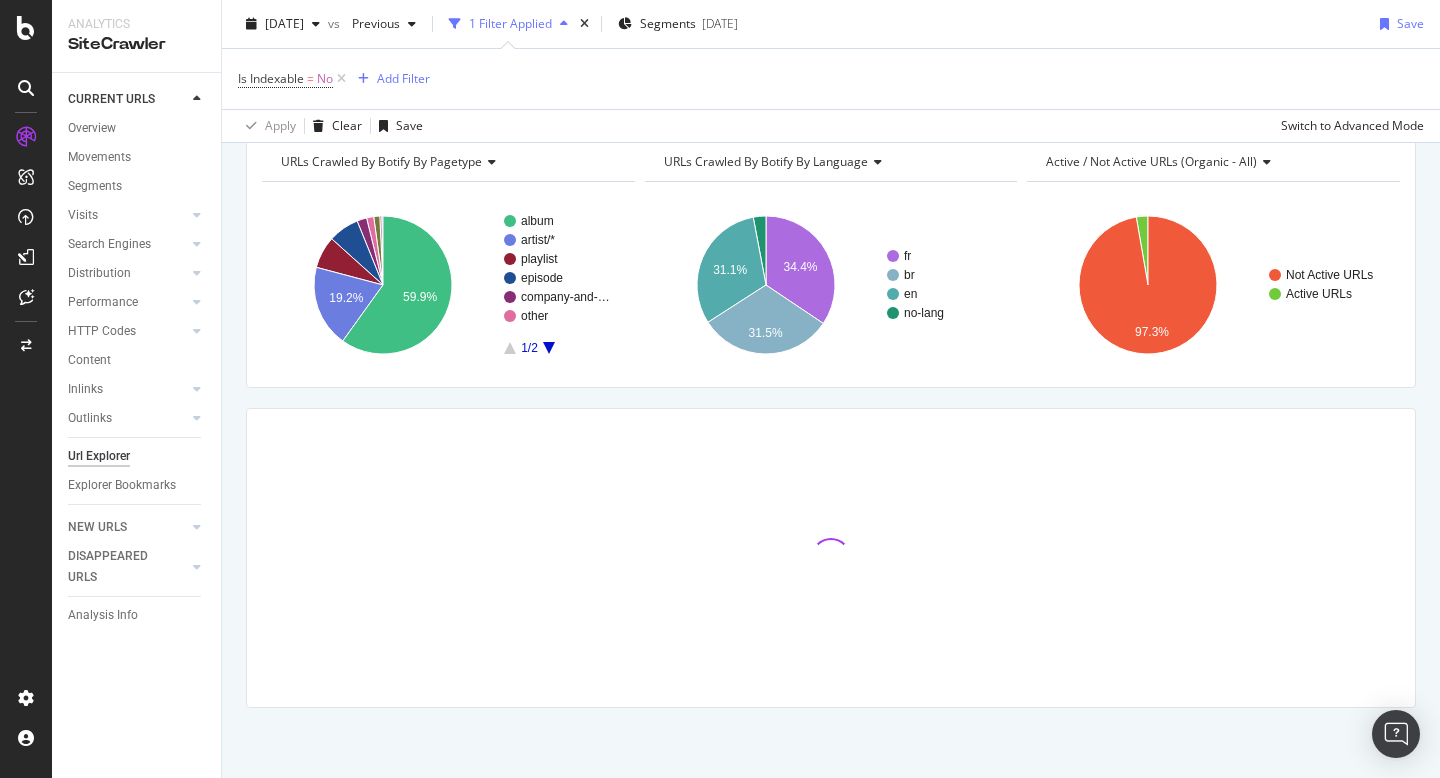 scroll, scrollTop: 0, scrollLeft: 0, axis: both 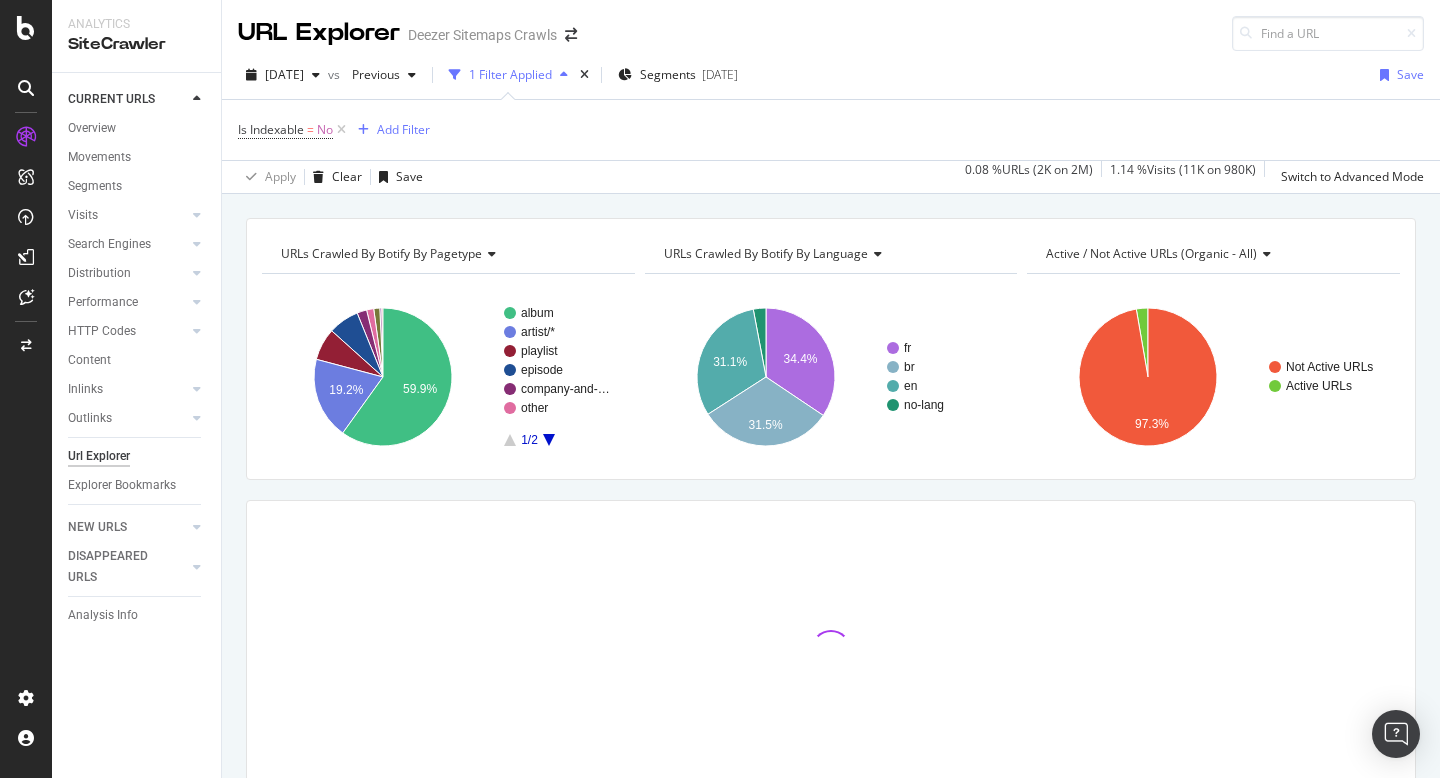 click on "Apply Clear Save 0.08 %  URLs ( 2K on 2M ) 1.14 %  Visits ( 11K on 980K ) Switch to Advanced Mode" at bounding box center (831, 176) 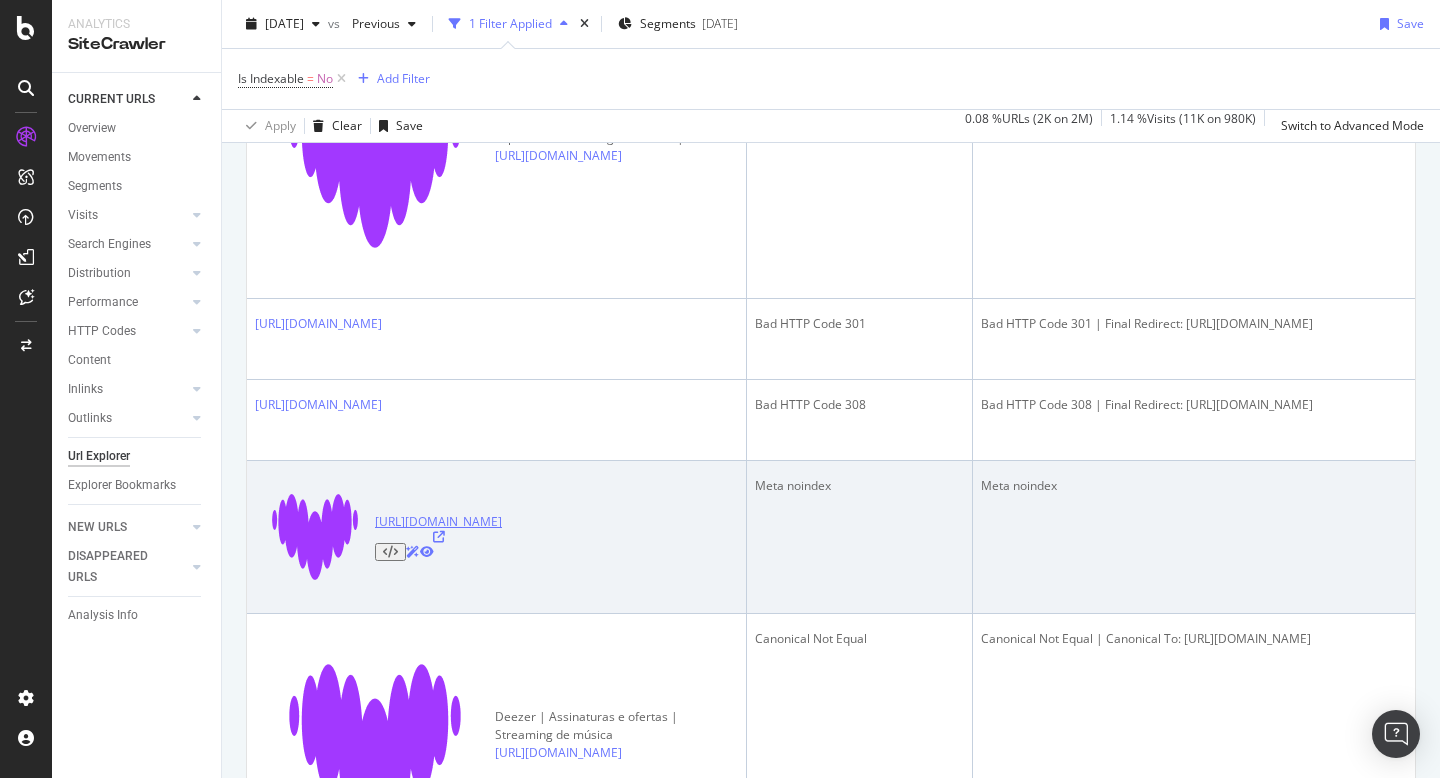 scroll, scrollTop: 1806, scrollLeft: 0, axis: vertical 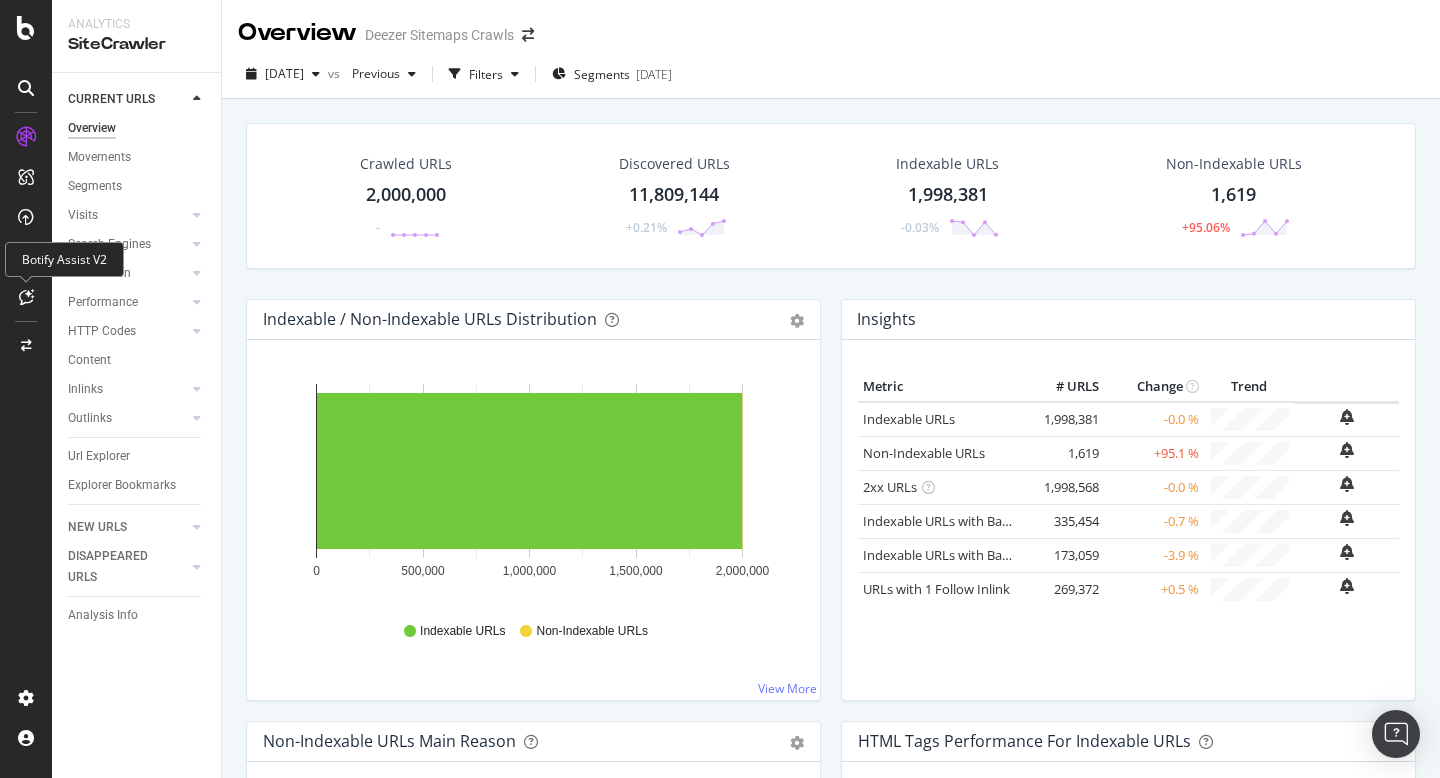 click at bounding box center (26, 297) 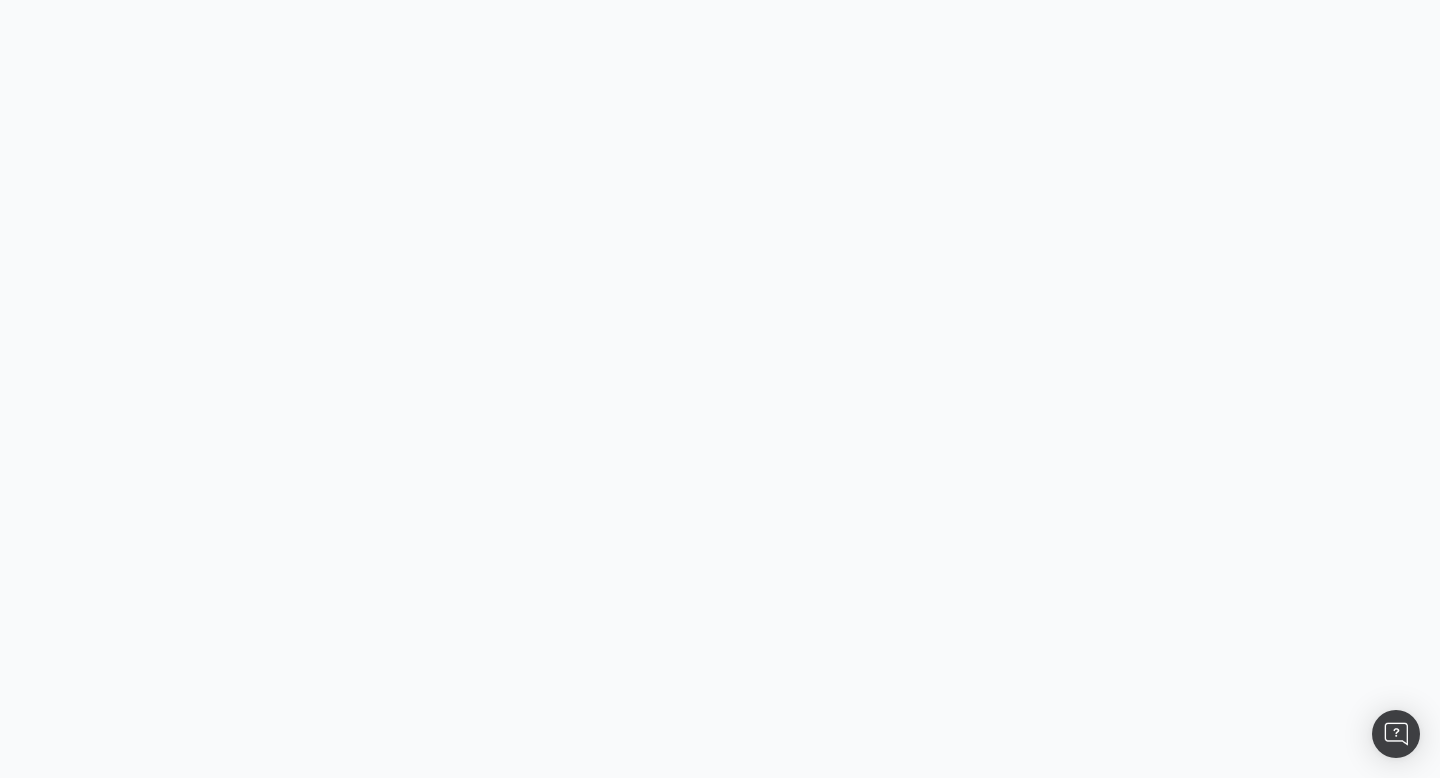 scroll, scrollTop: 0, scrollLeft: 0, axis: both 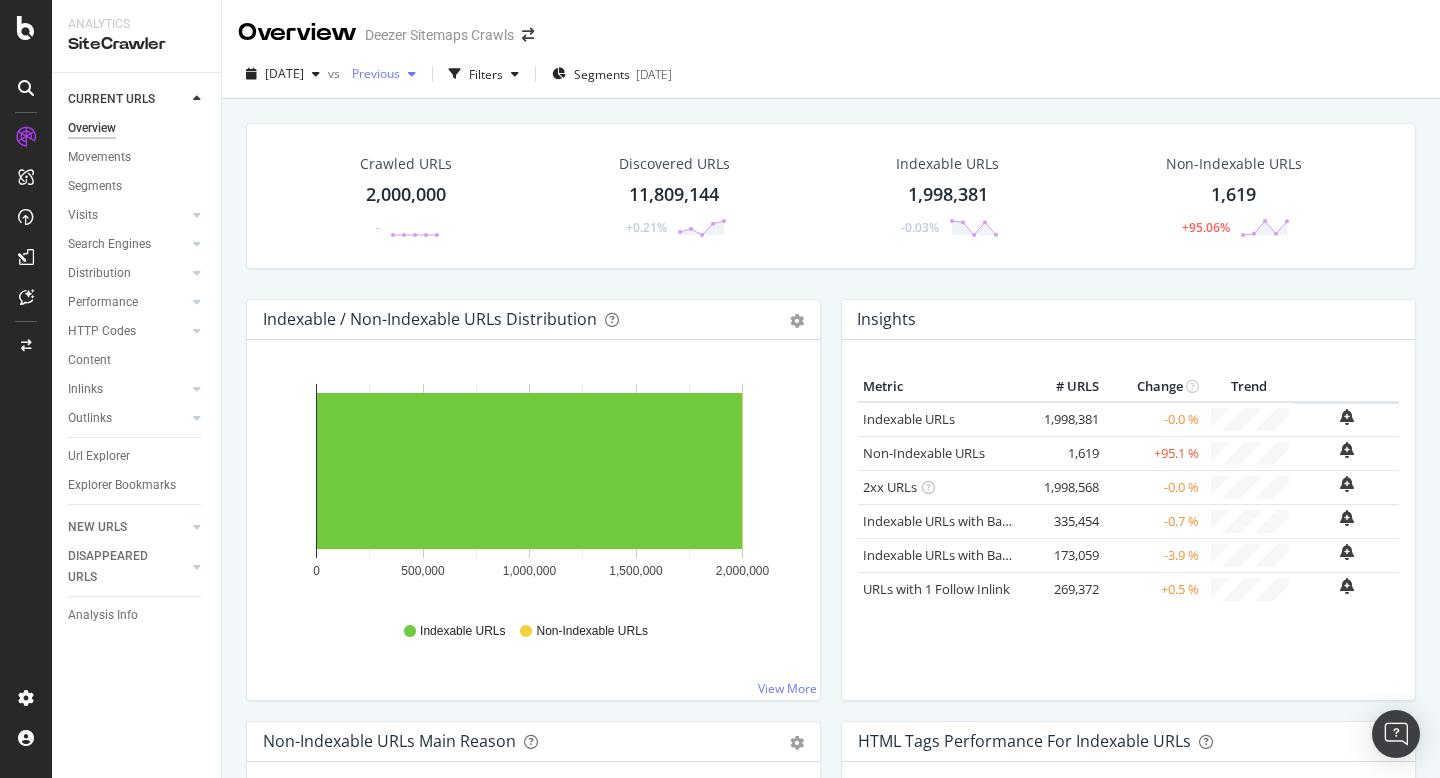 click on "Previous" at bounding box center (372, 73) 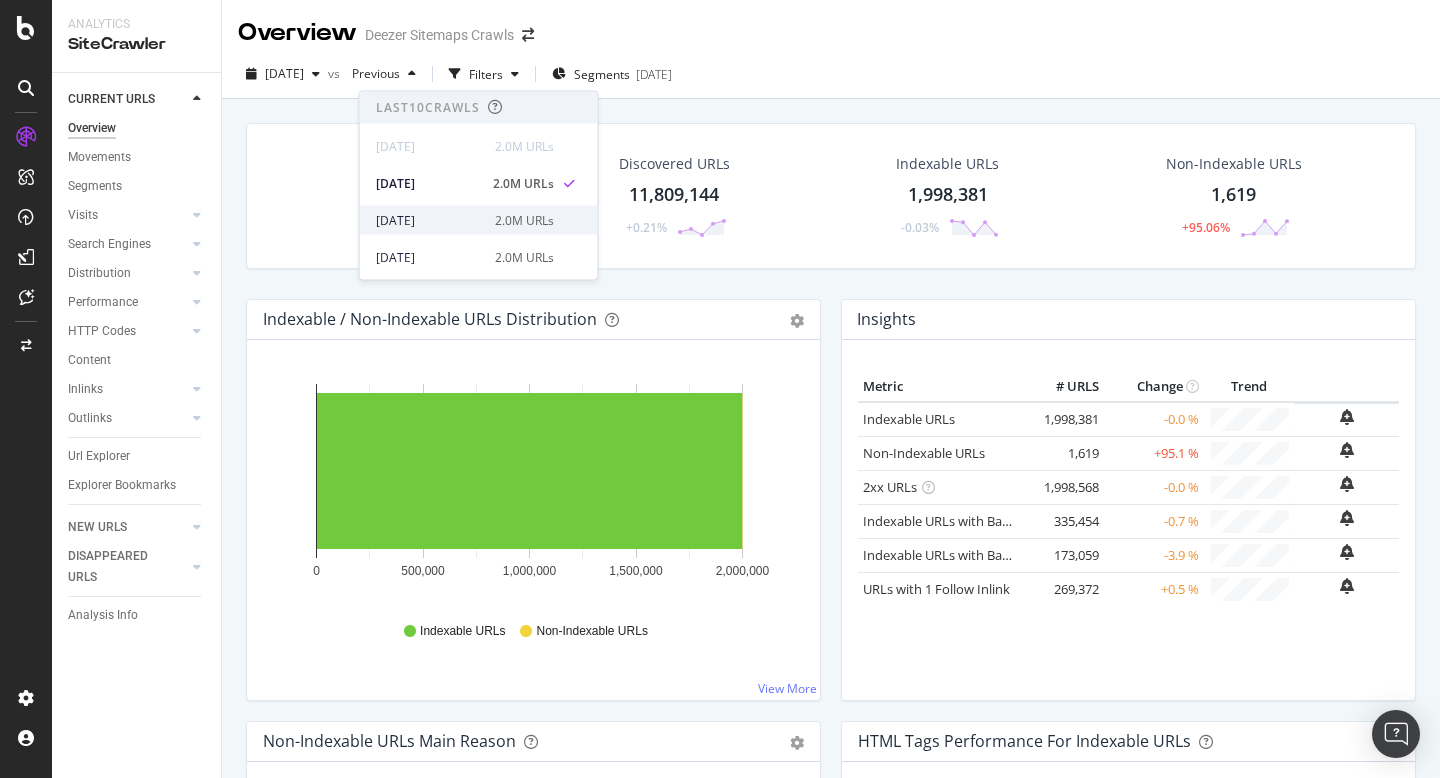 click on "2025 Jun. 25th 2.0M URLs" at bounding box center (465, 220) 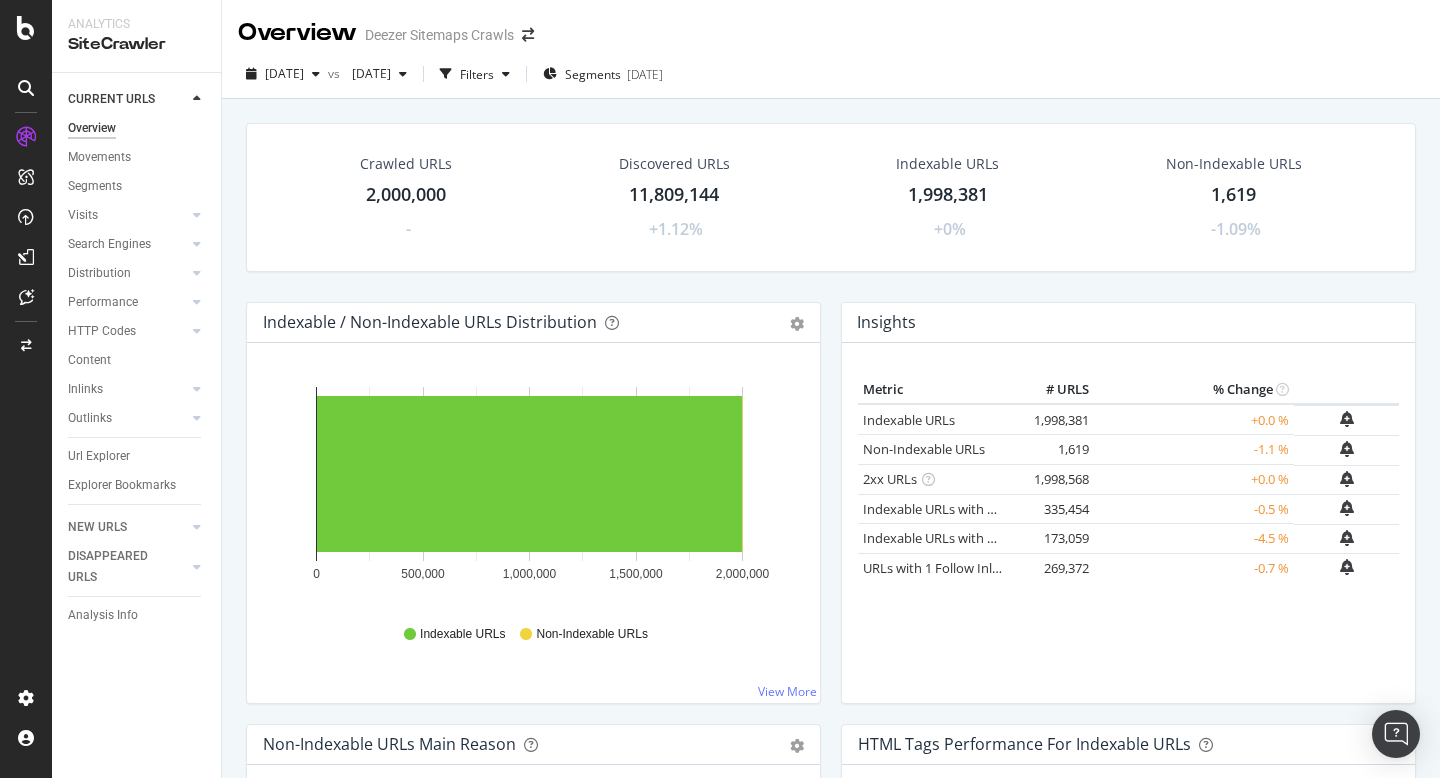 click on "Non-Indexable URLs 1,619 -1.09%" at bounding box center [1234, 197] 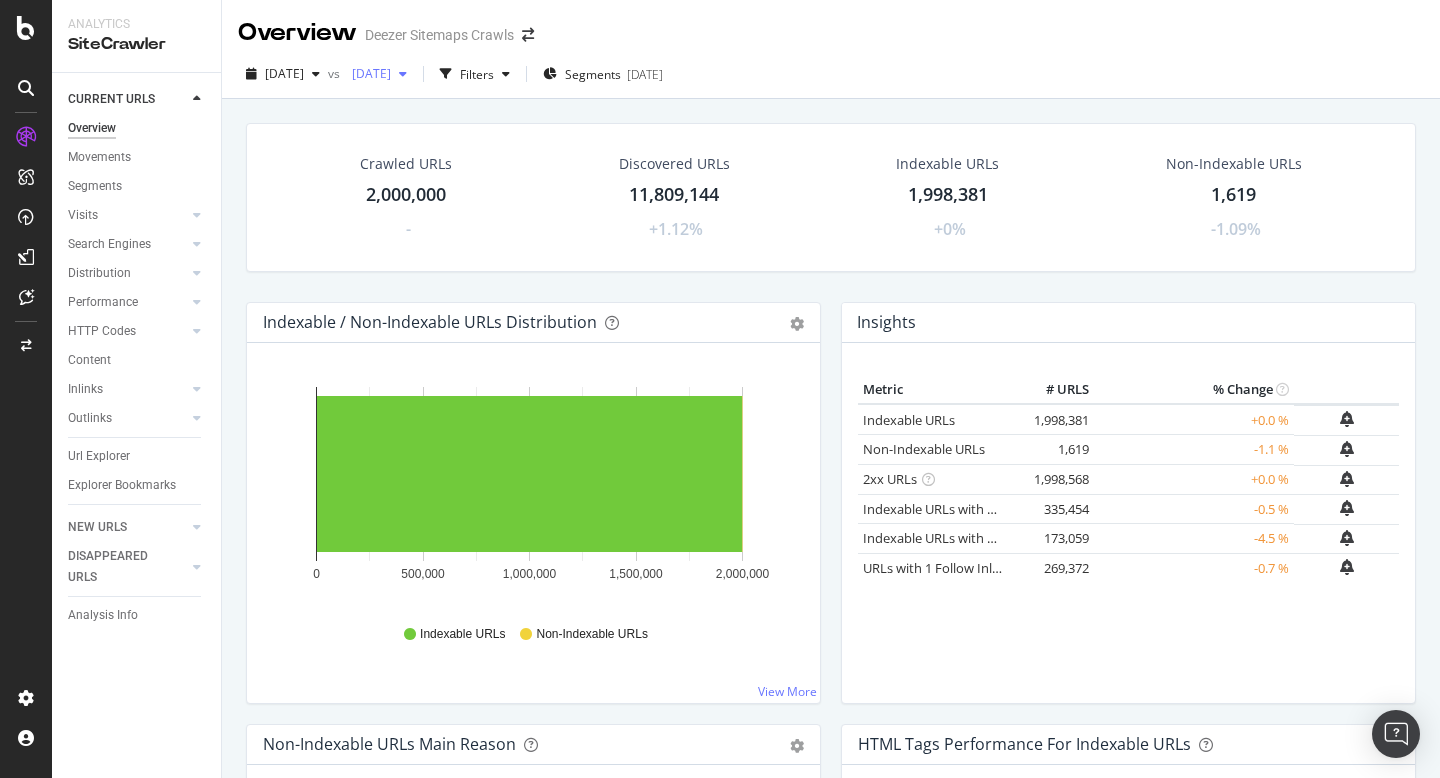 click on "2025 Jun. 25th" at bounding box center (367, 73) 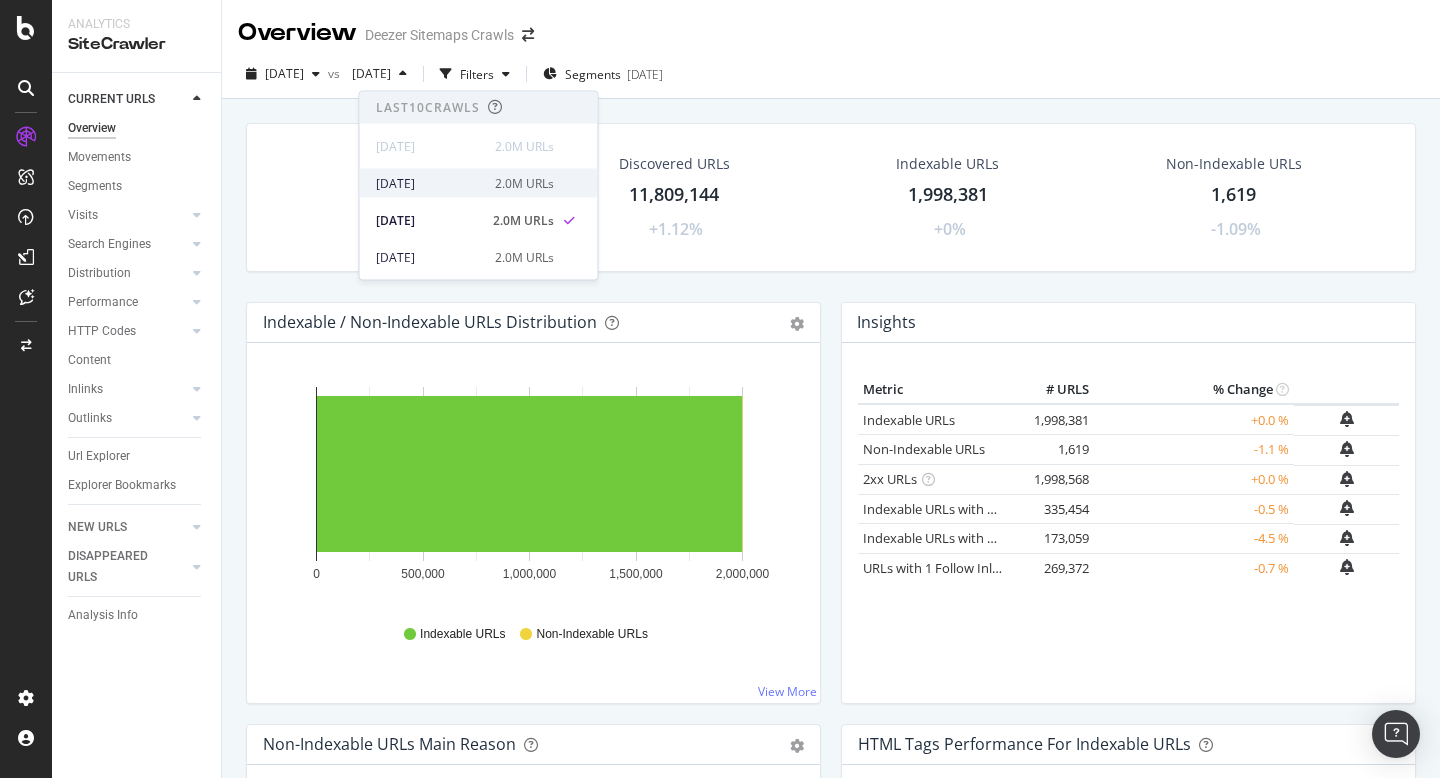 click on "2025 Jul. 2nd" at bounding box center [429, 183] 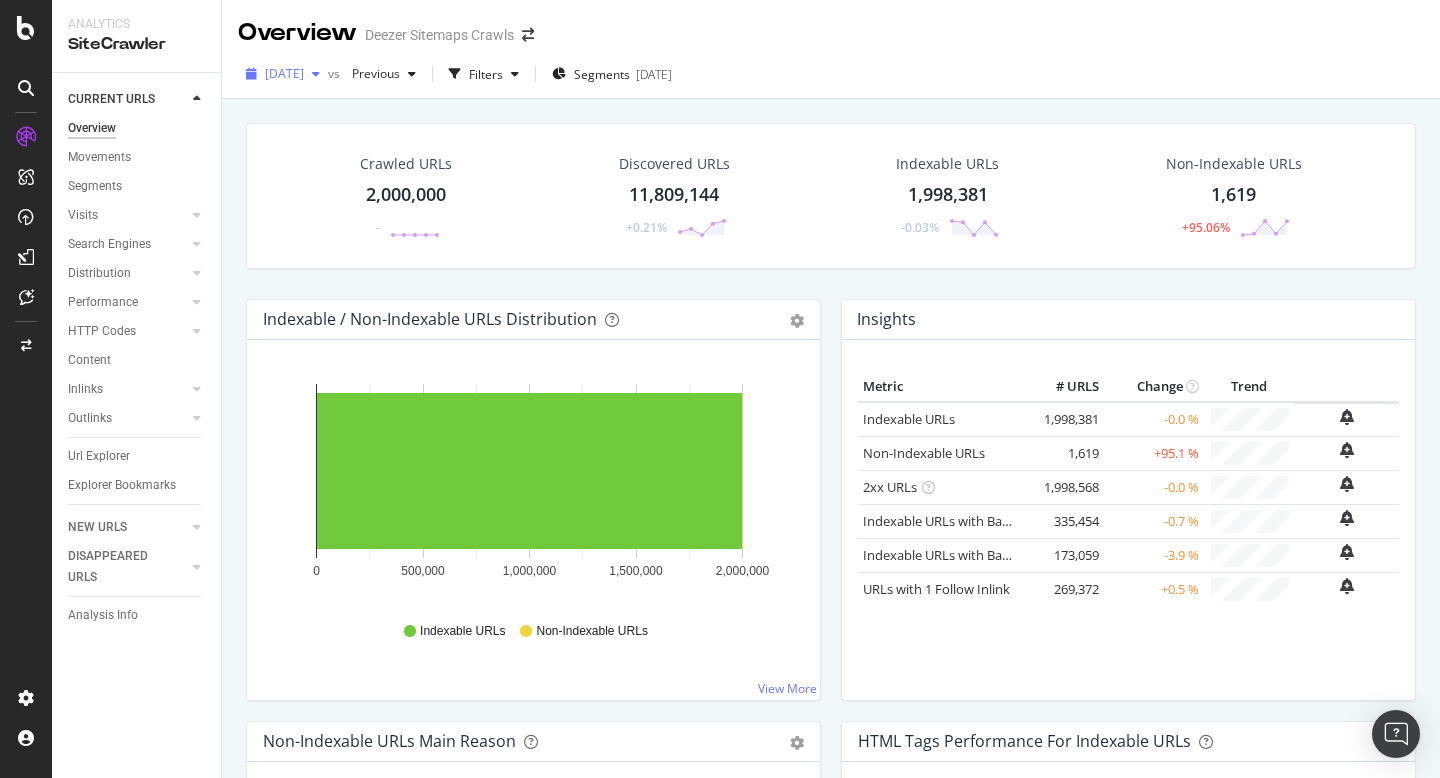 click on "2025 Jul. 9th" at bounding box center (284, 73) 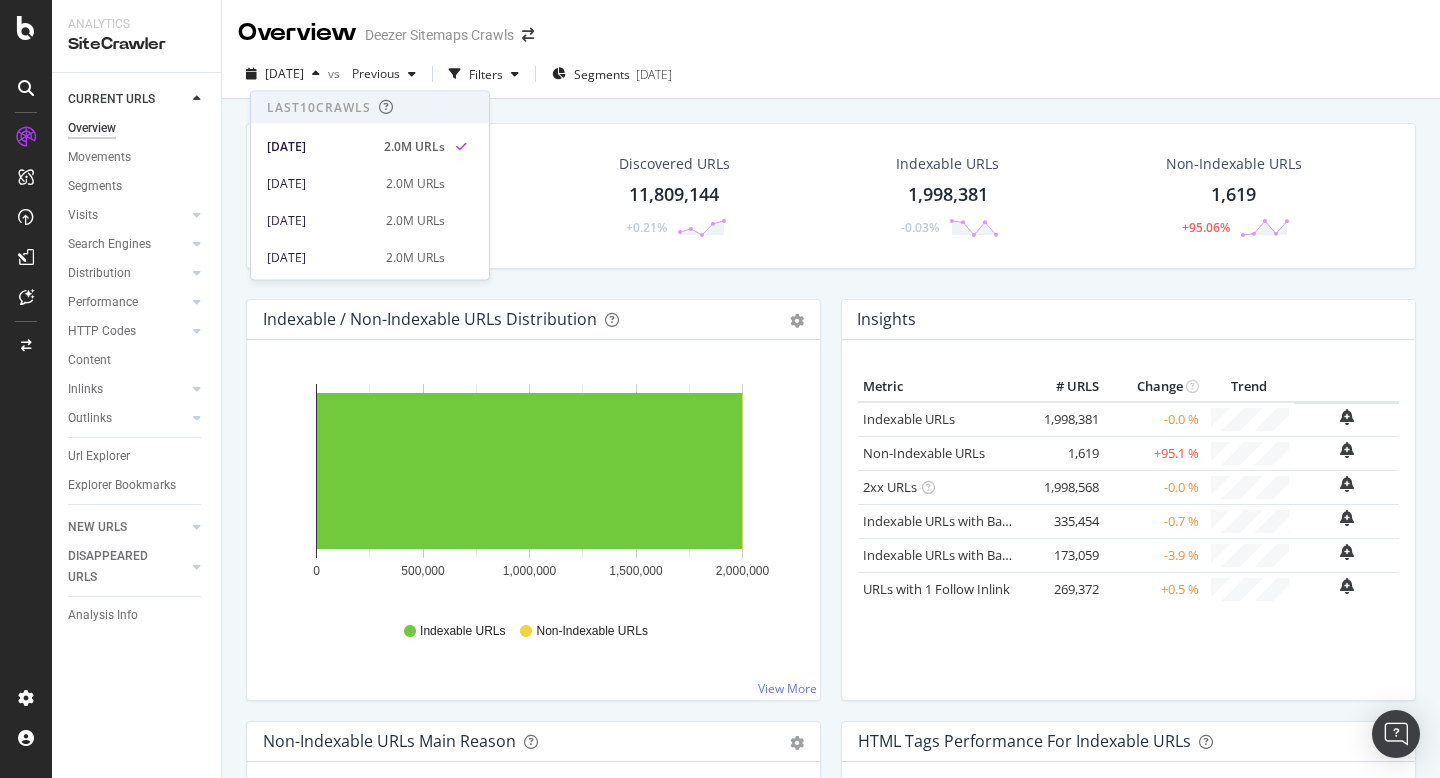 click on "Overview Deezer Sitemaps Crawls" at bounding box center [831, 25] 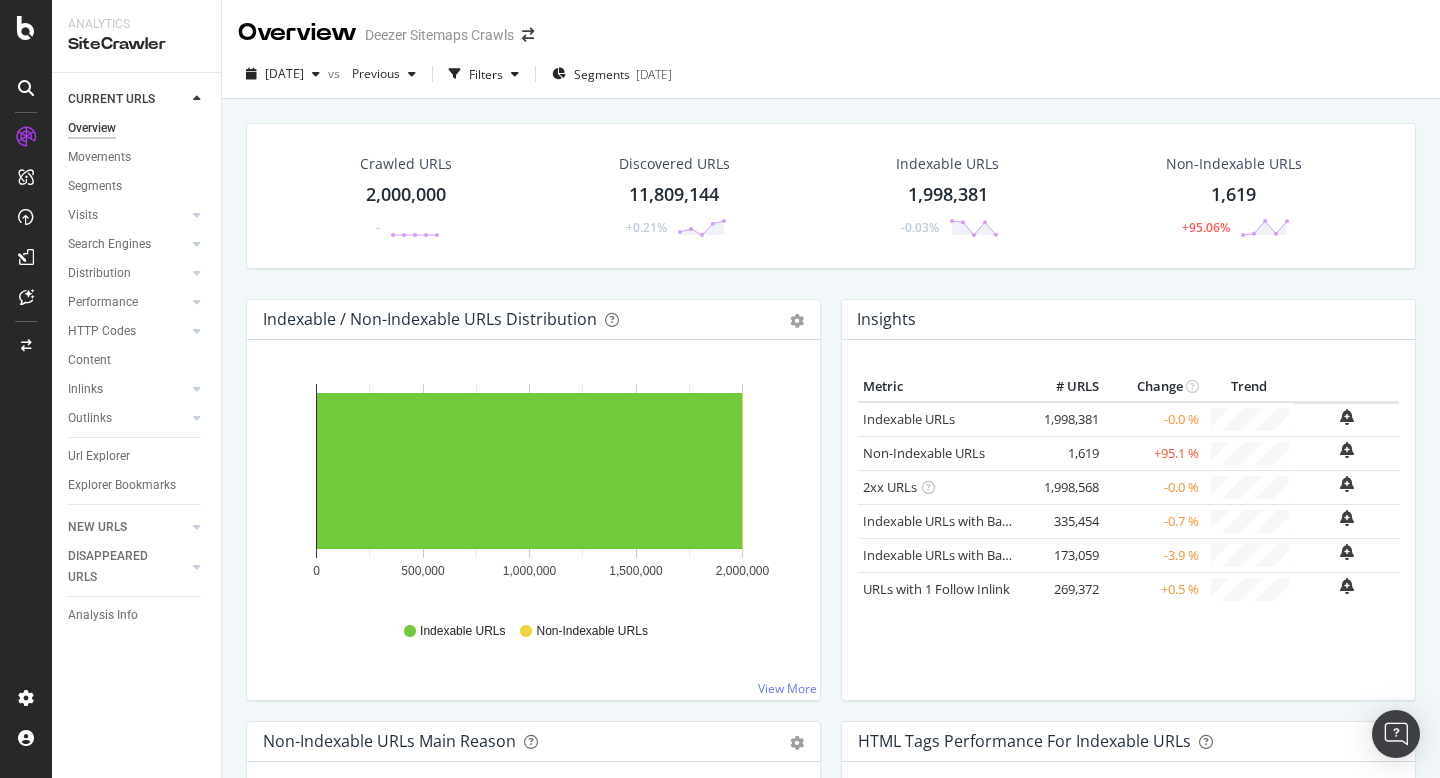 click on "1,619" at bounding box center [1233, 195] 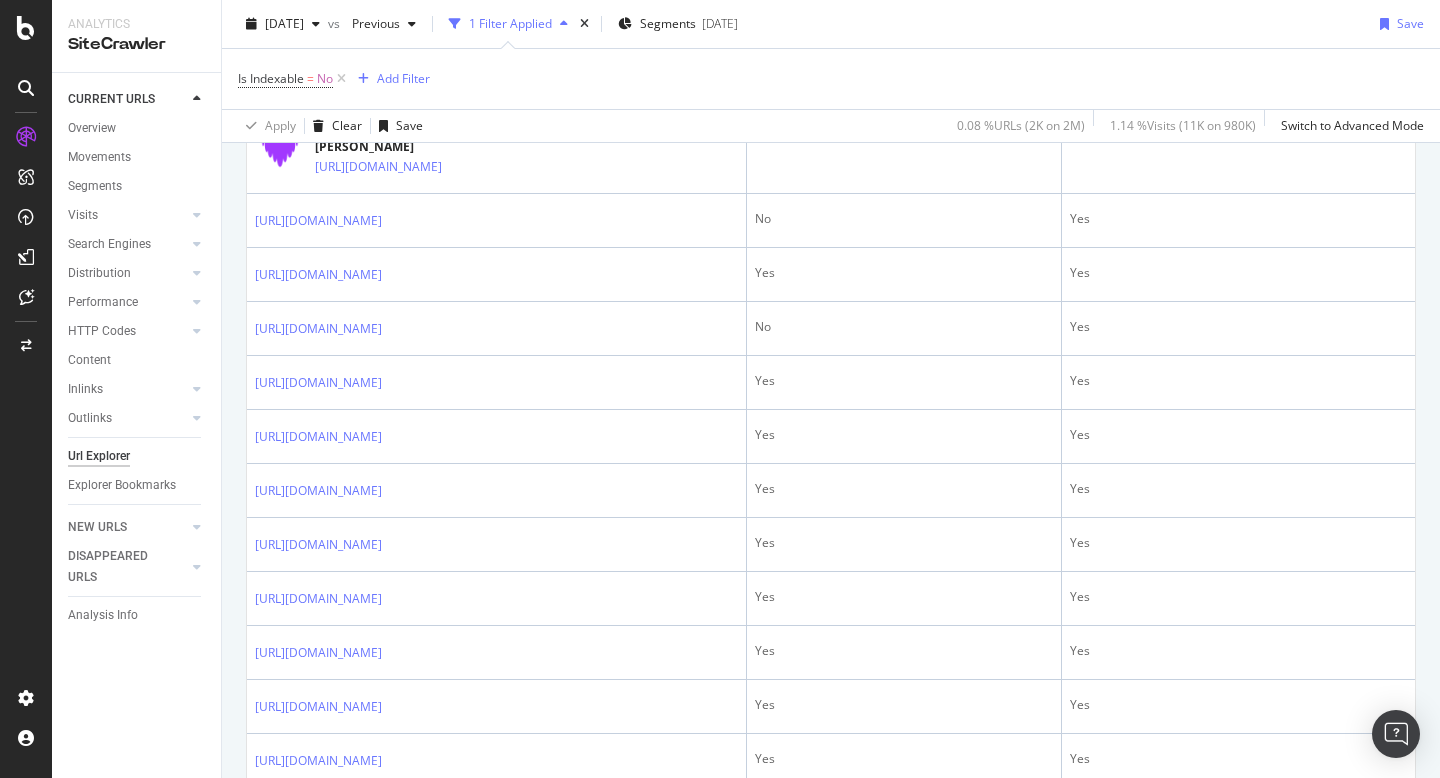 scroll, scrollTop: 0, scrollLeft: 0, axis: both 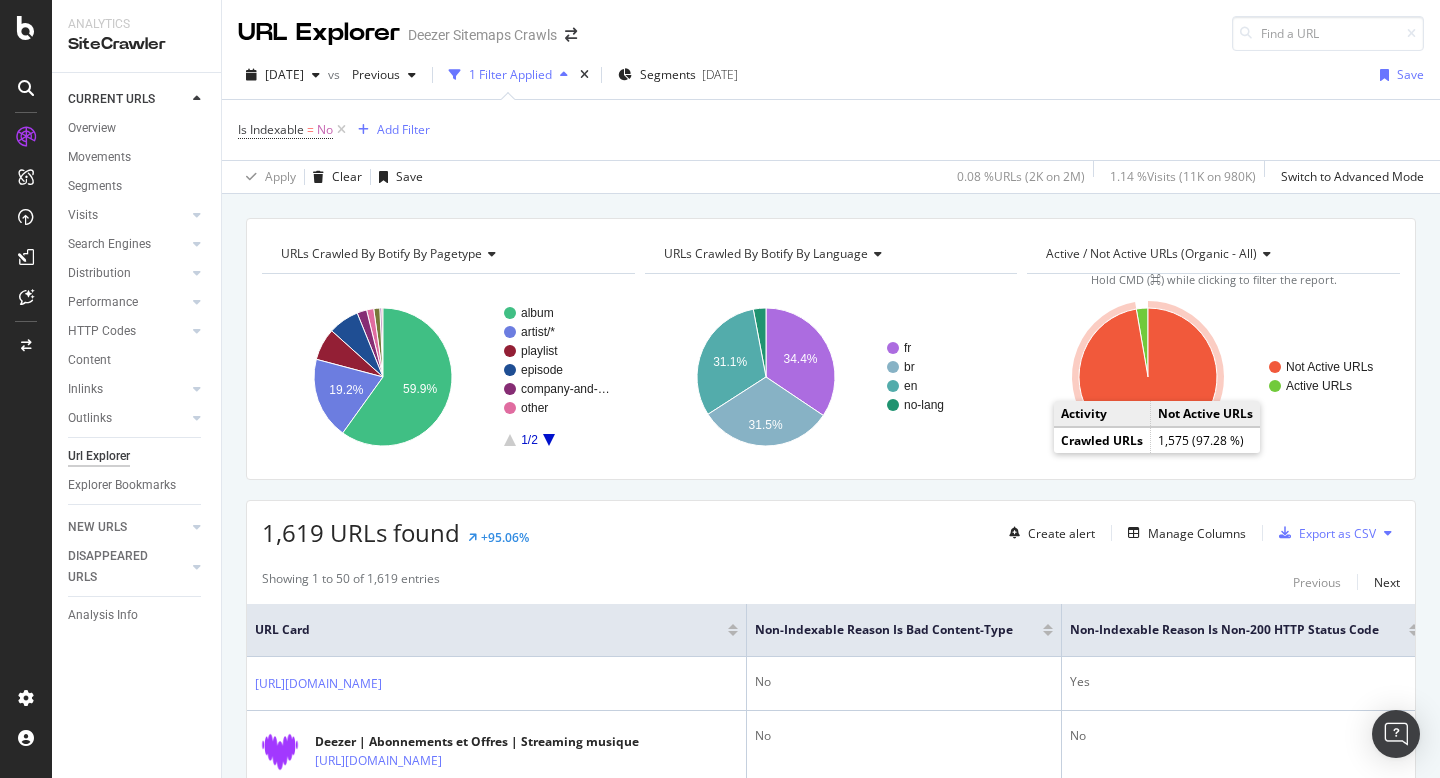 click on "Not Active URLs" at bounding box center (1206, 414) 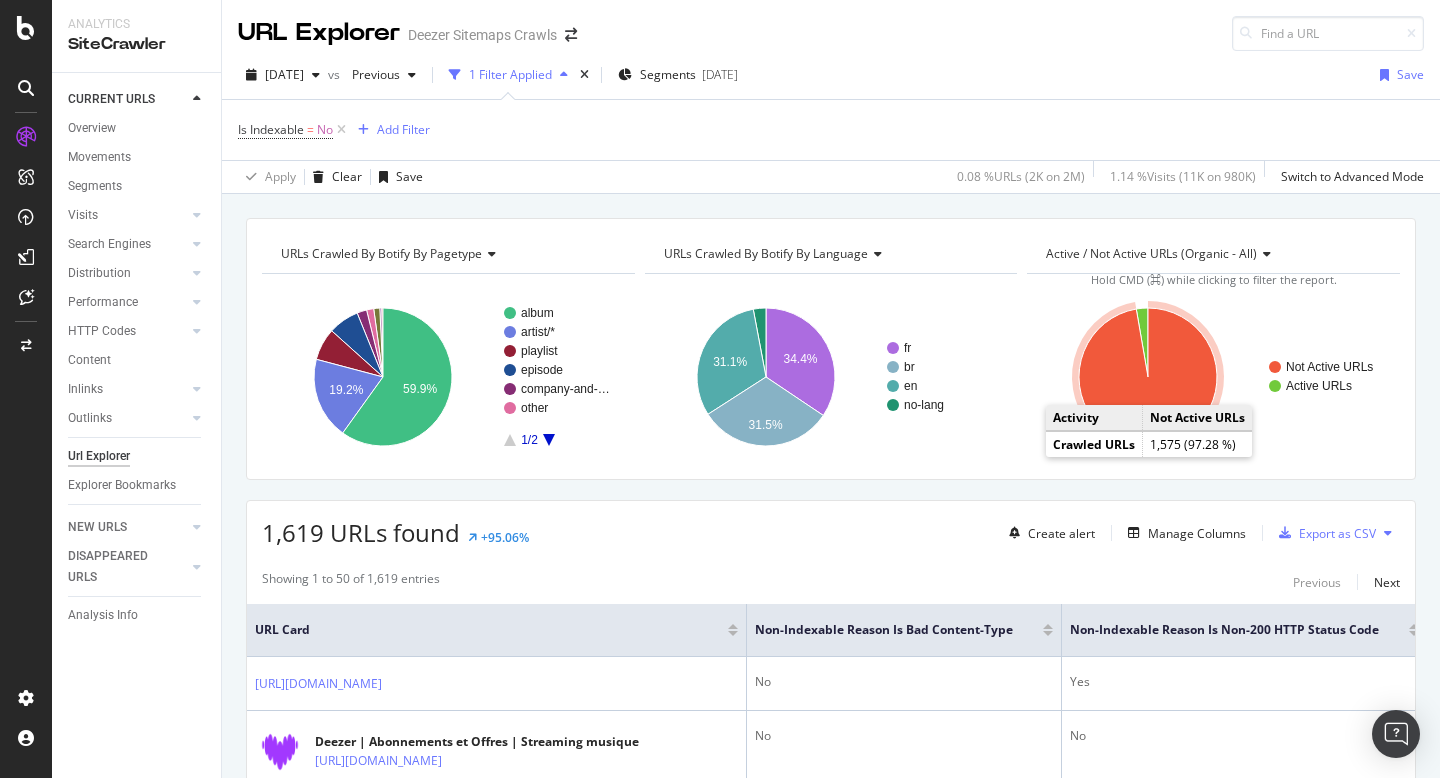 click 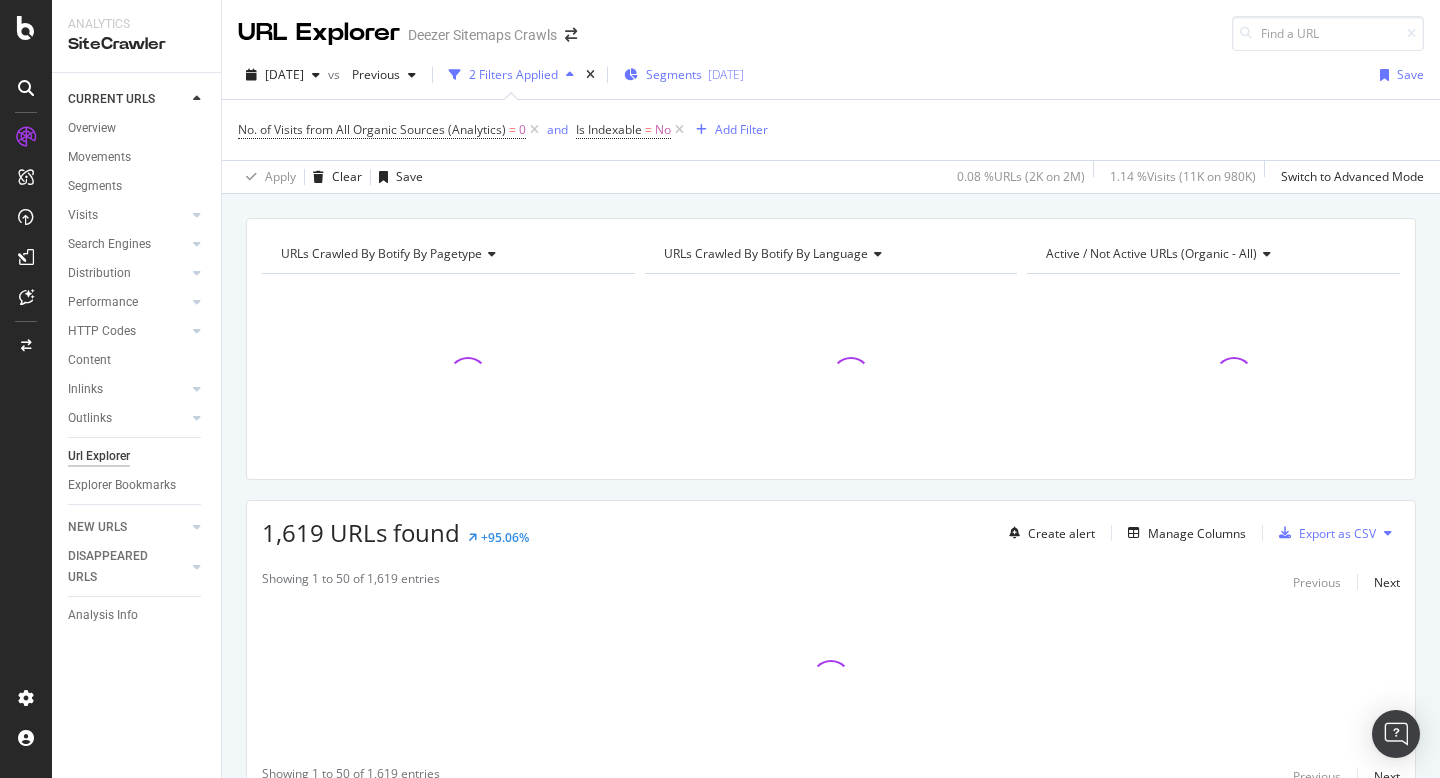 click on "2022-03-17" at bounding box center [726, 74] 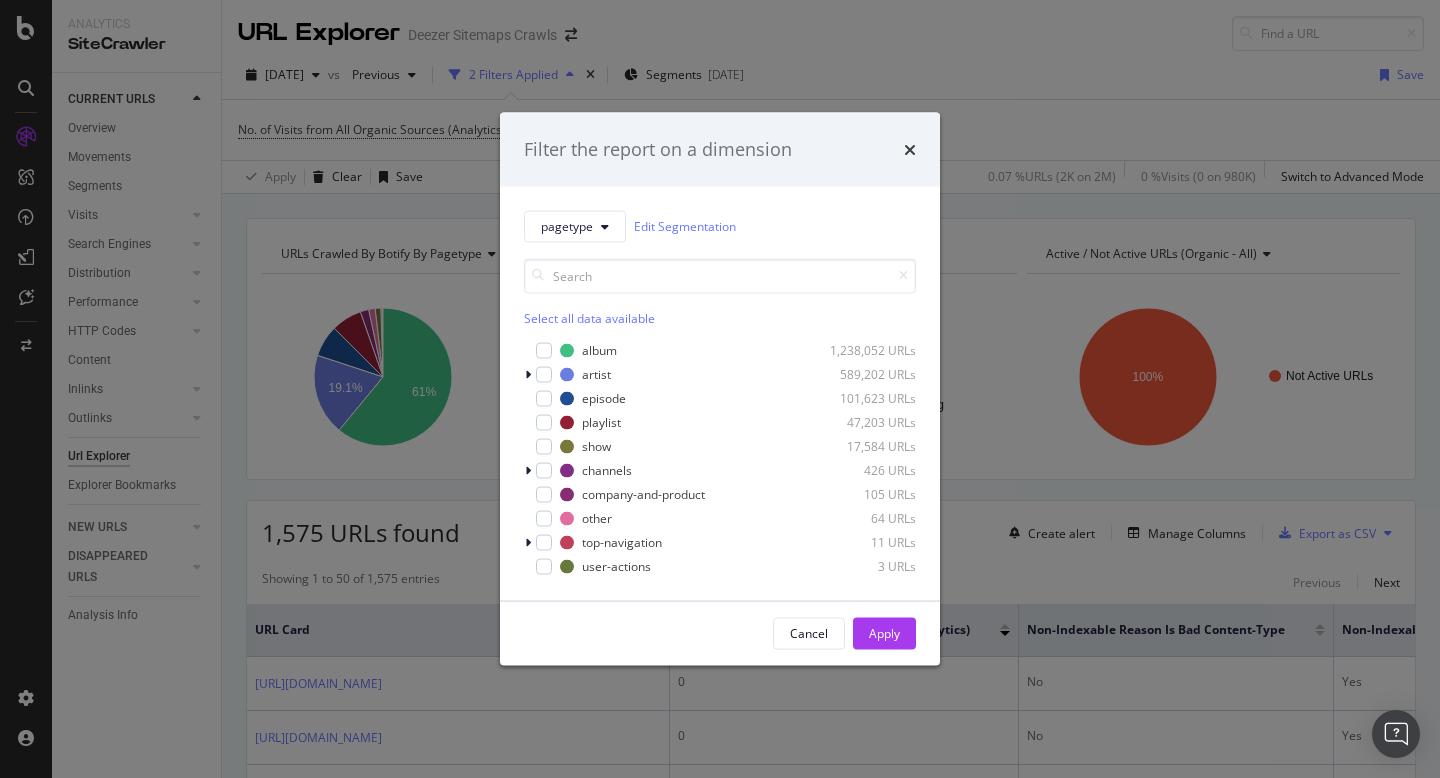 click on "Filter the report on a dimension" at bounding box center [720, 150] 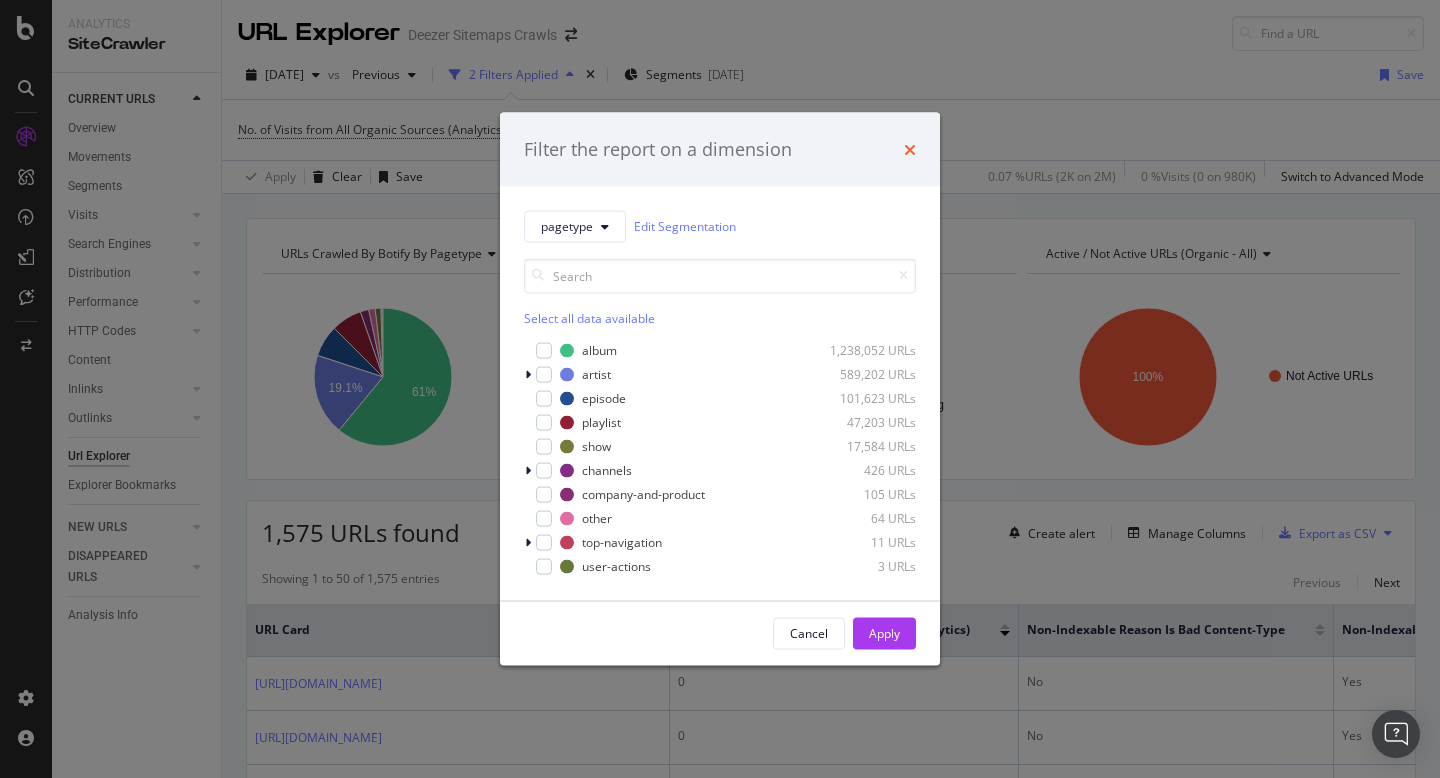 click at bounding box center (910, 149) 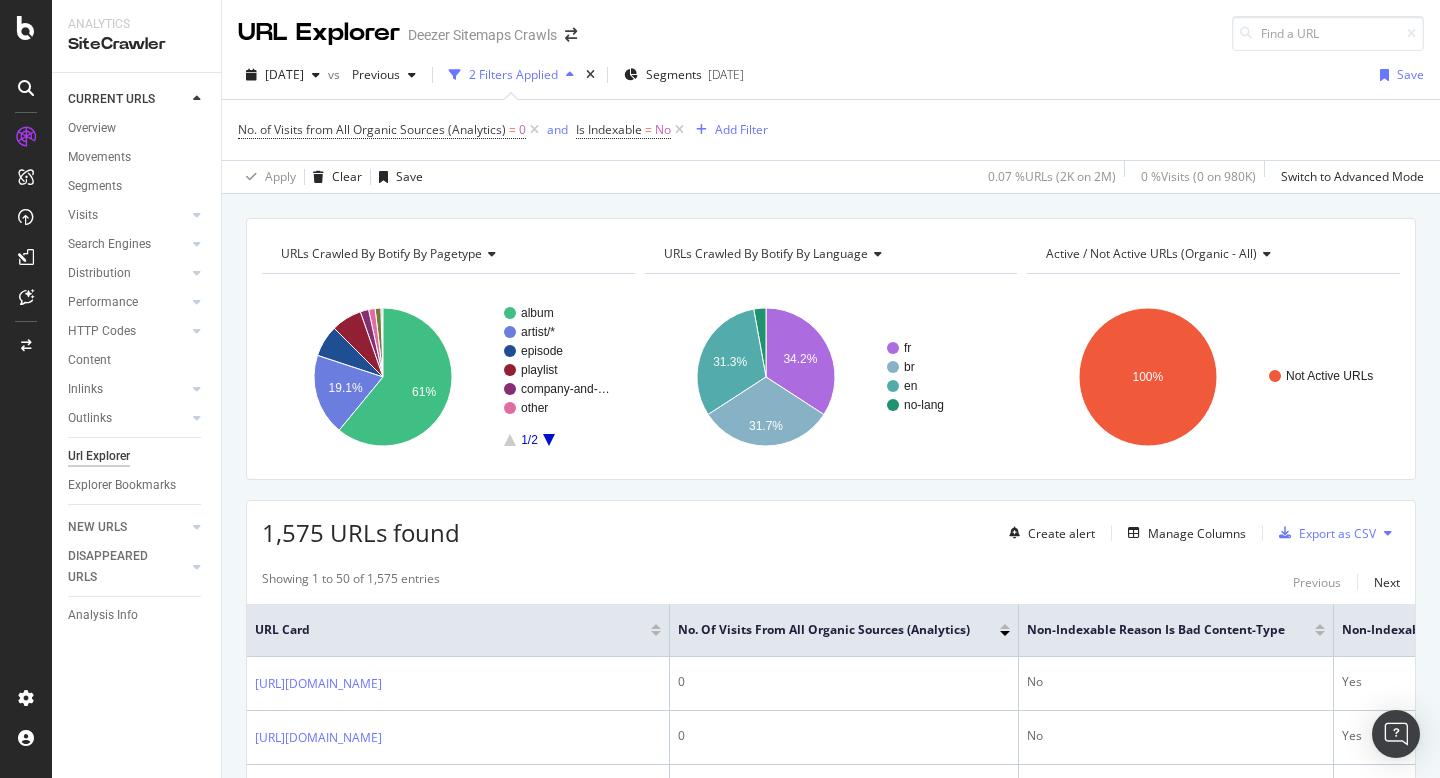 scroll, scrollTop: 1047, scrollLeft: 0, axis: vertical 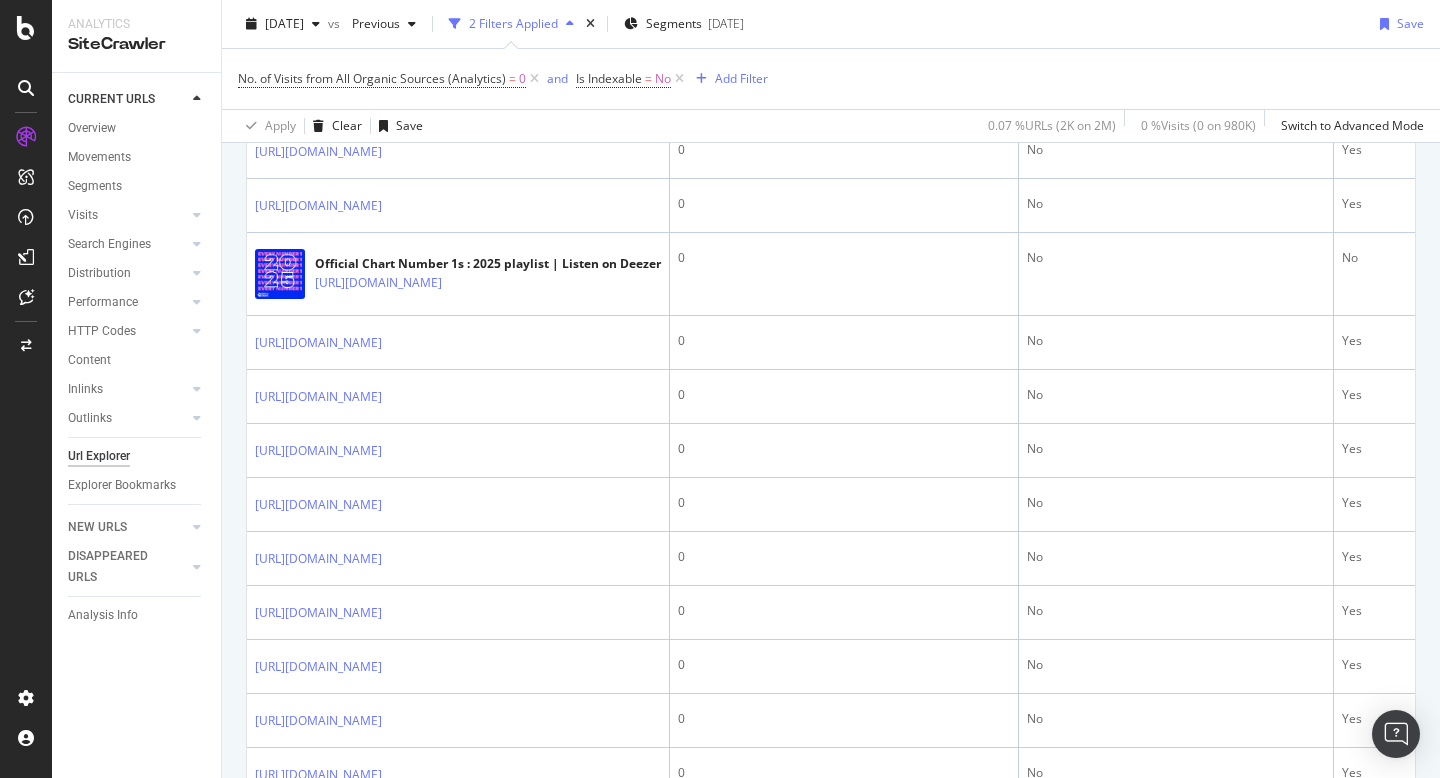 click on "0" at bounding box center [844, 258] 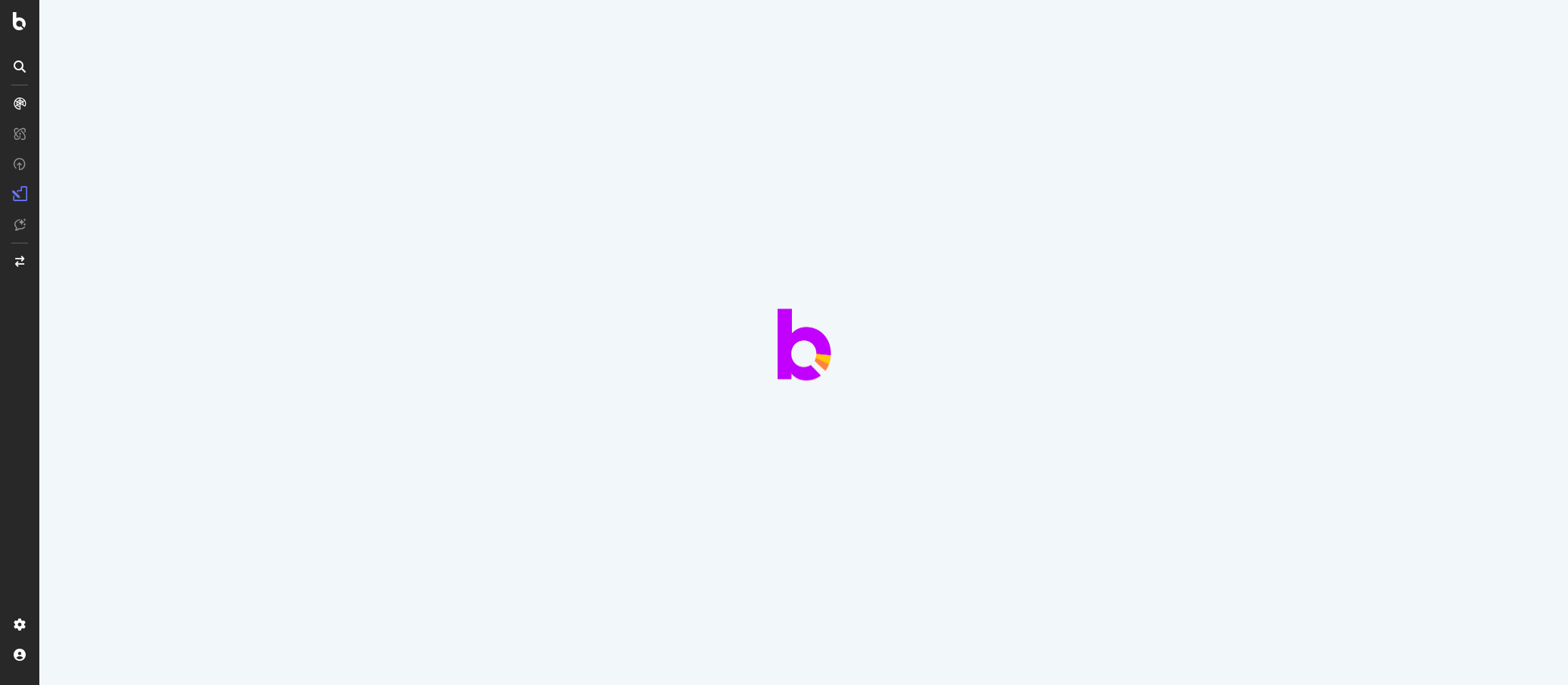 scroll, scrollTop: 0, scrollLeft: 0, axis: both 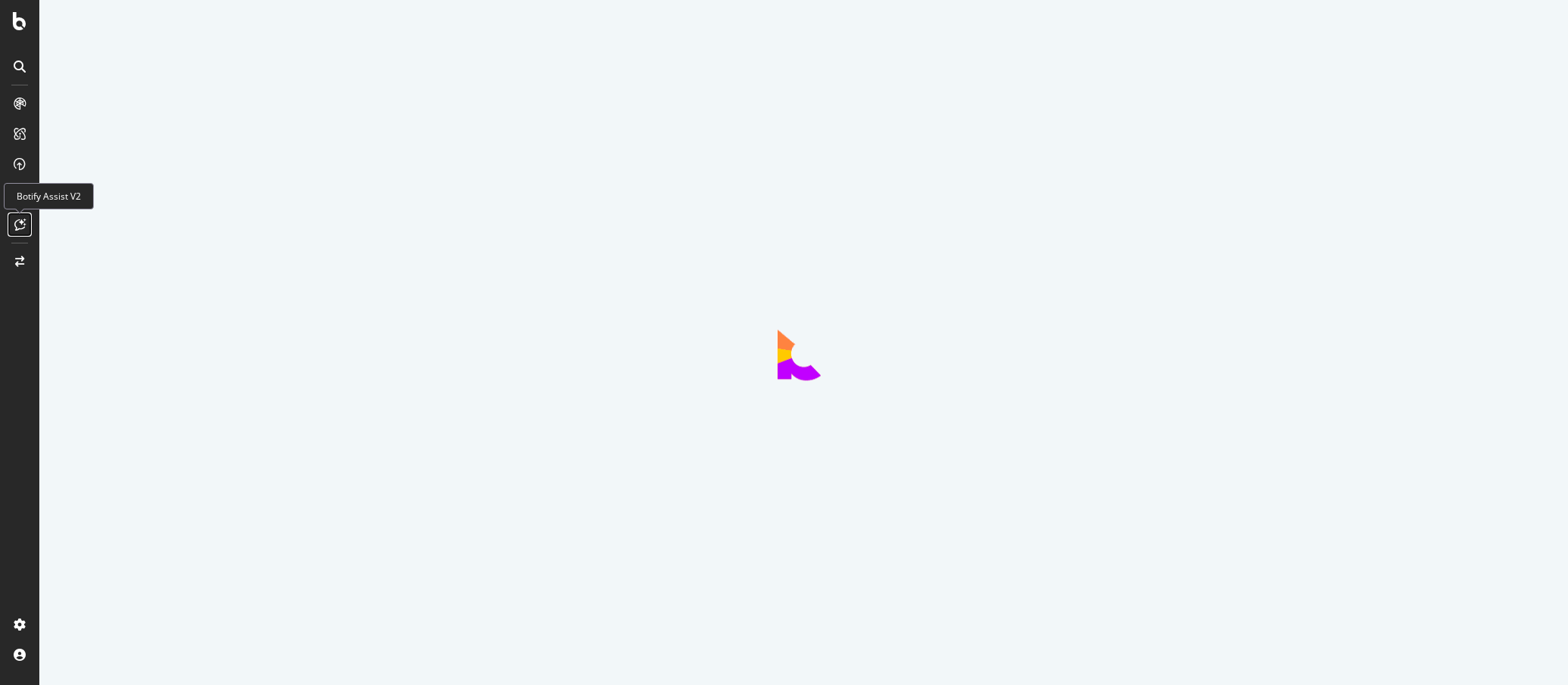click at bounding box center (20, 225) 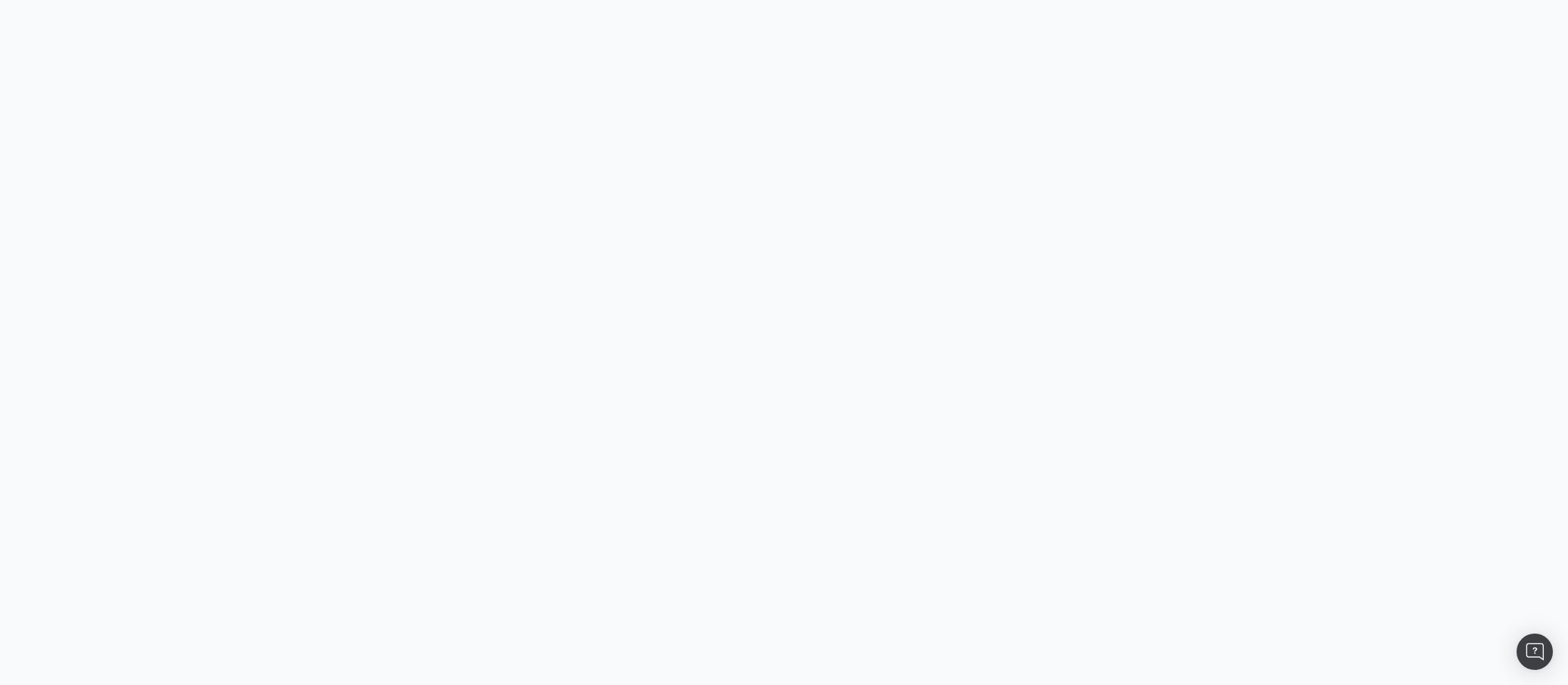 scroll, scrollTop: 0, scrollLeft: 0, axis: both 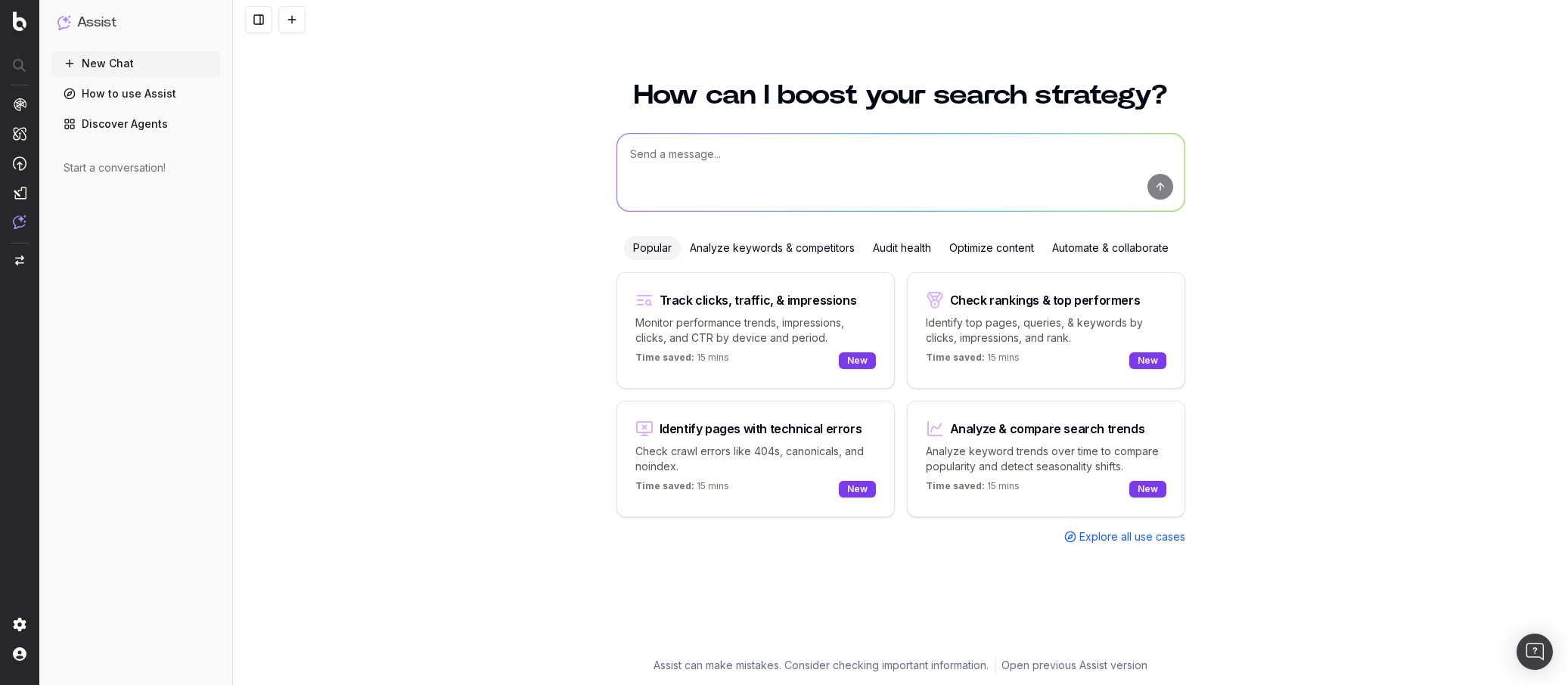 click on "New" at bounding box center [857, 489] 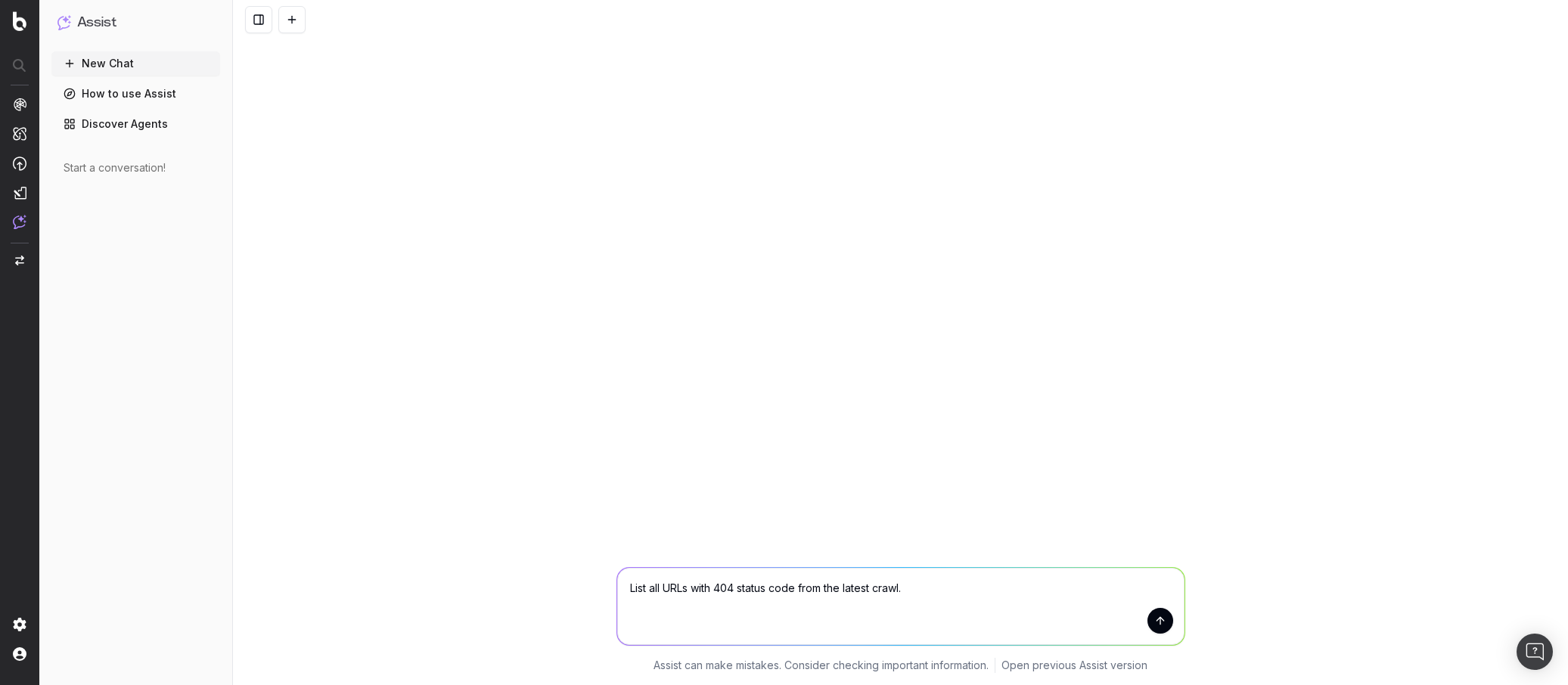 click on "Discover Agents" at bounding box center (135, 124) 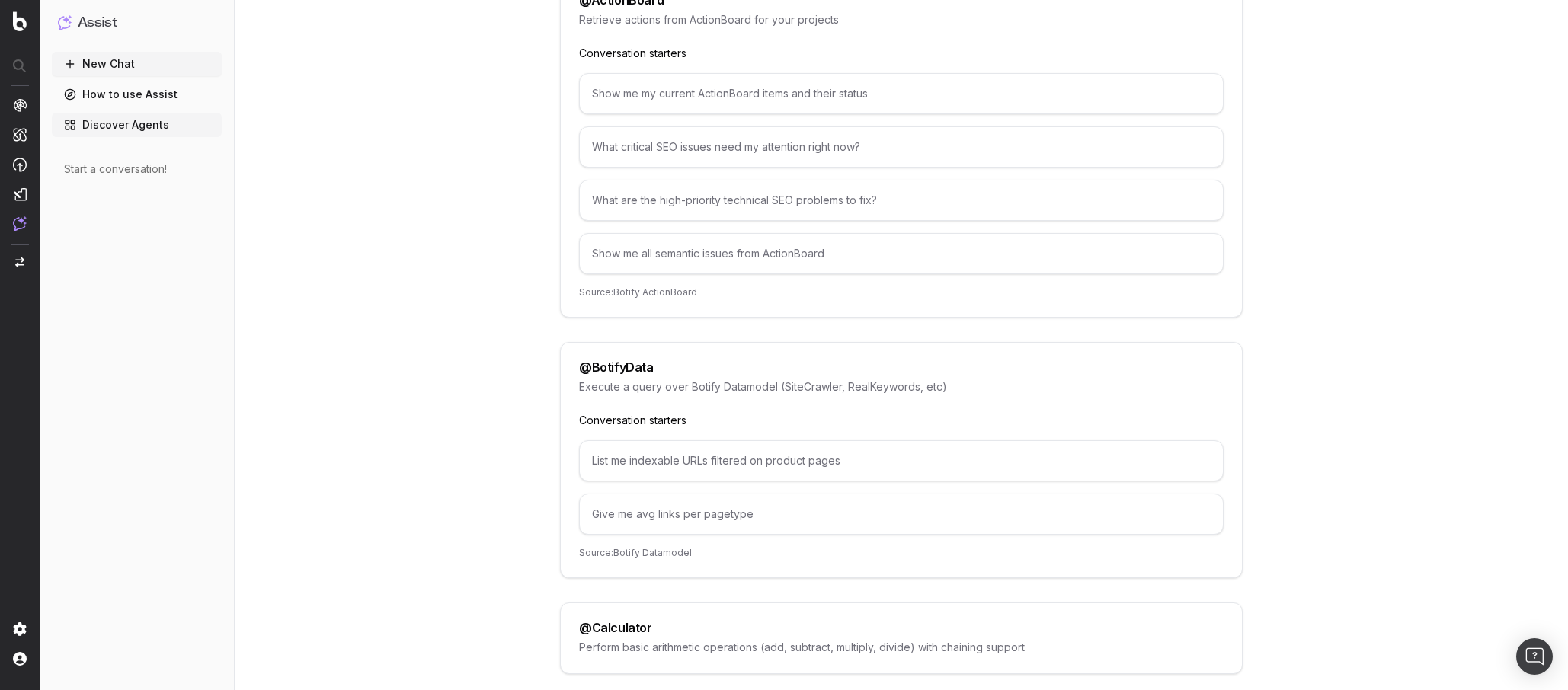 scroll, scrollTop: 0, scrollLeft: 0, axis: both 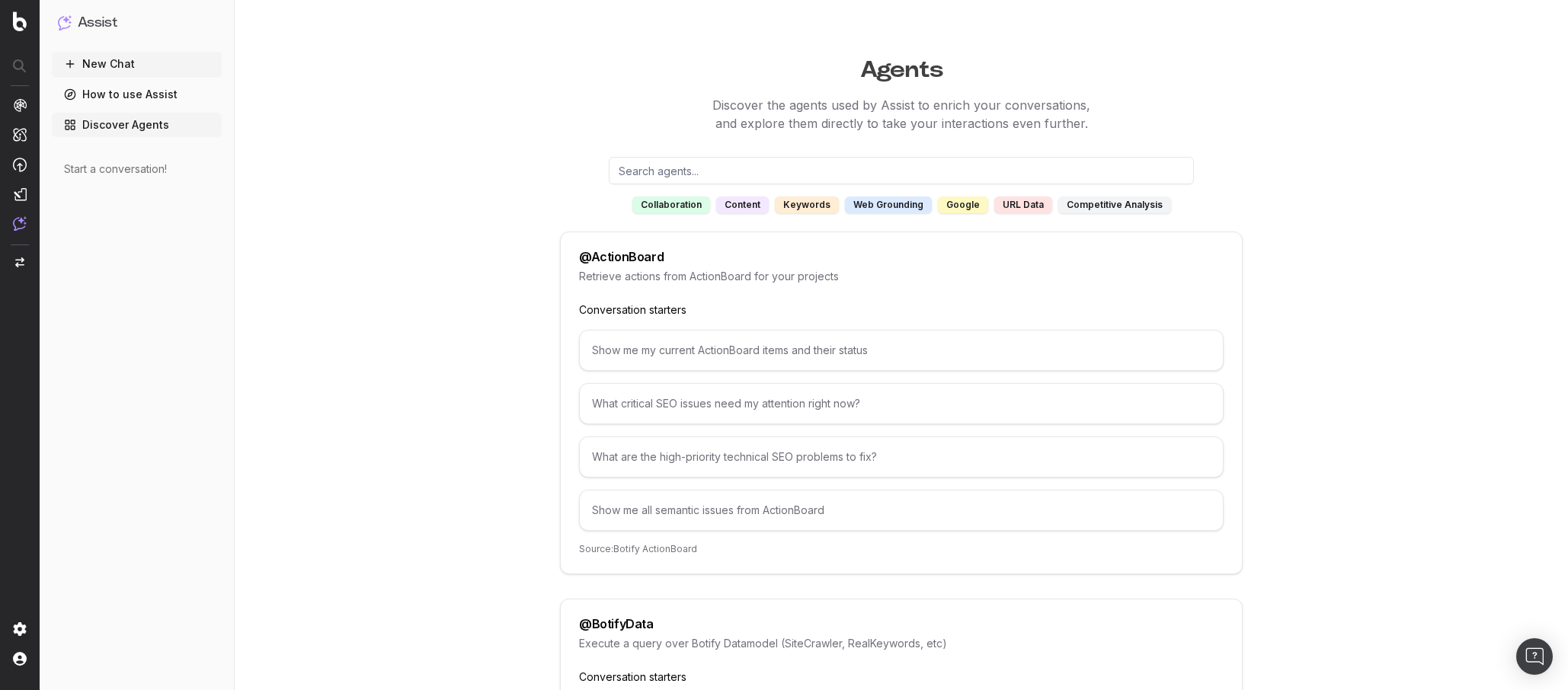 click on "URL data" at bounding box center [1023, 205] 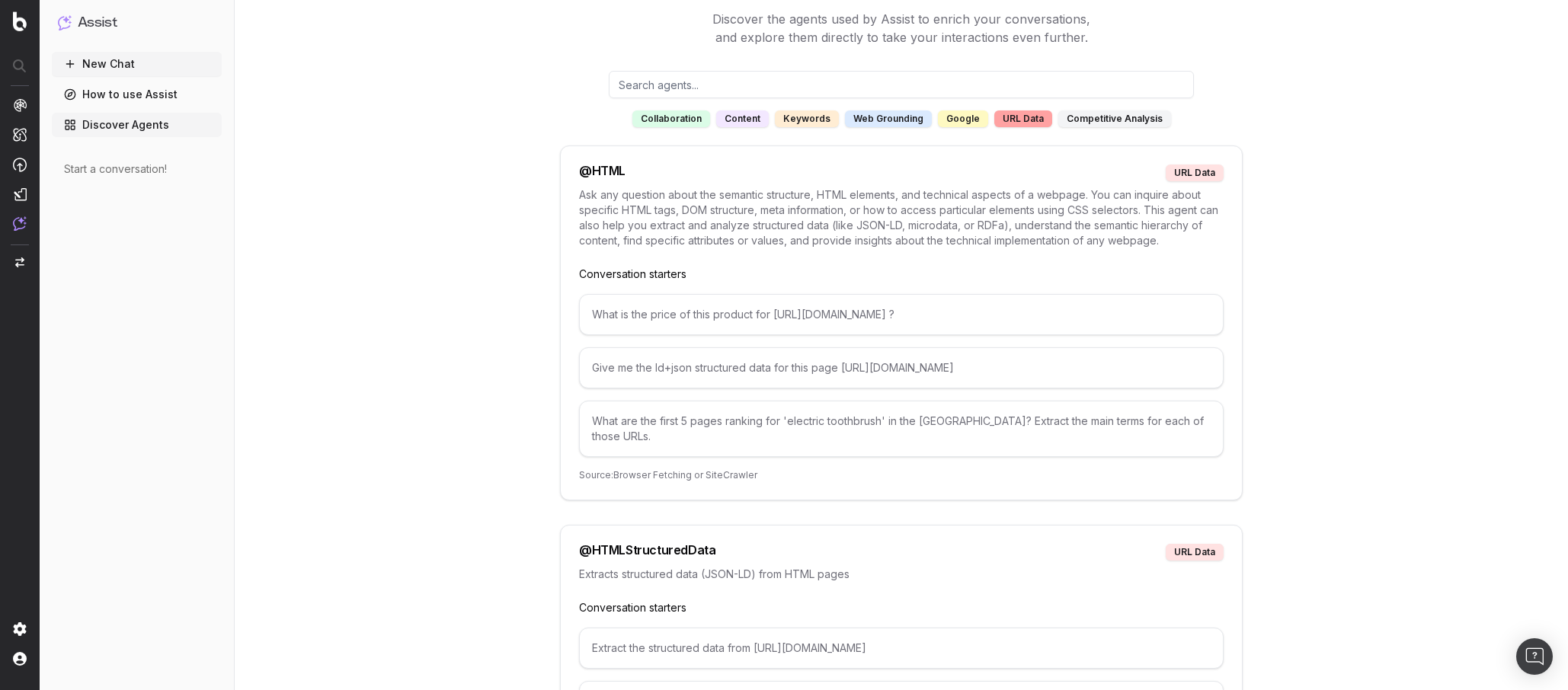 scroll, scrollTop: 586, scrollLeft: 0, axis: vertical 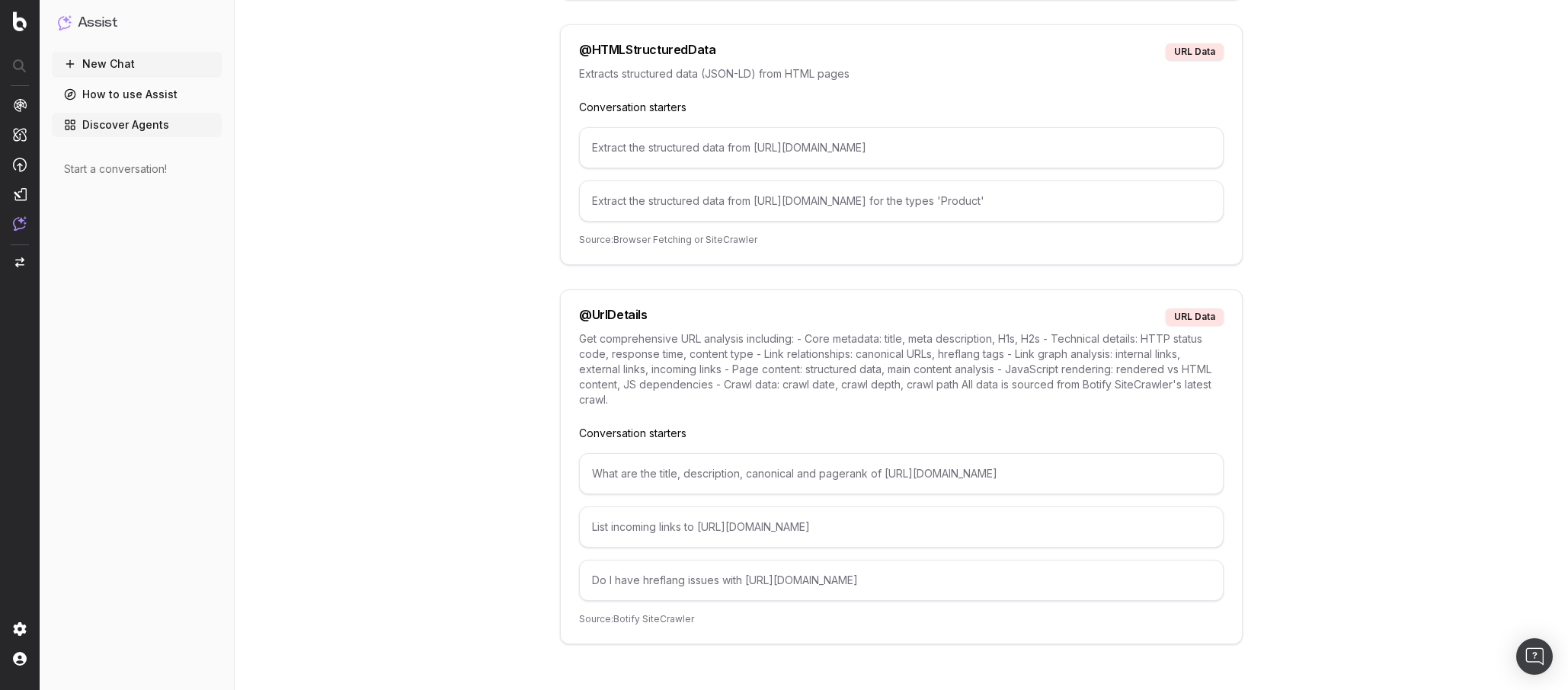 click on "Extract the structured data from https://www.example.org/p/5866-toothbrush" at bounding box center [901, 148] 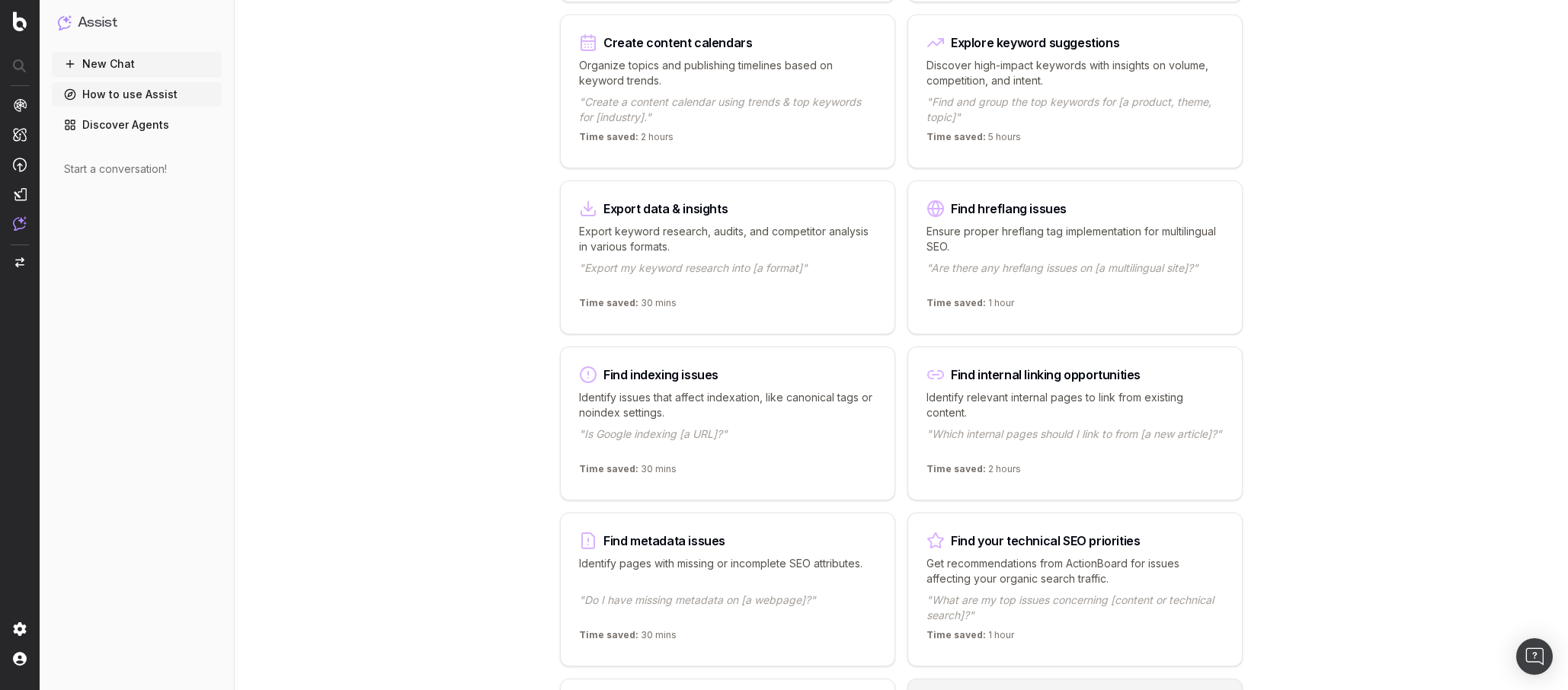 scroll, scrollTop: 720, scrollLeft: 0, axis: vertical 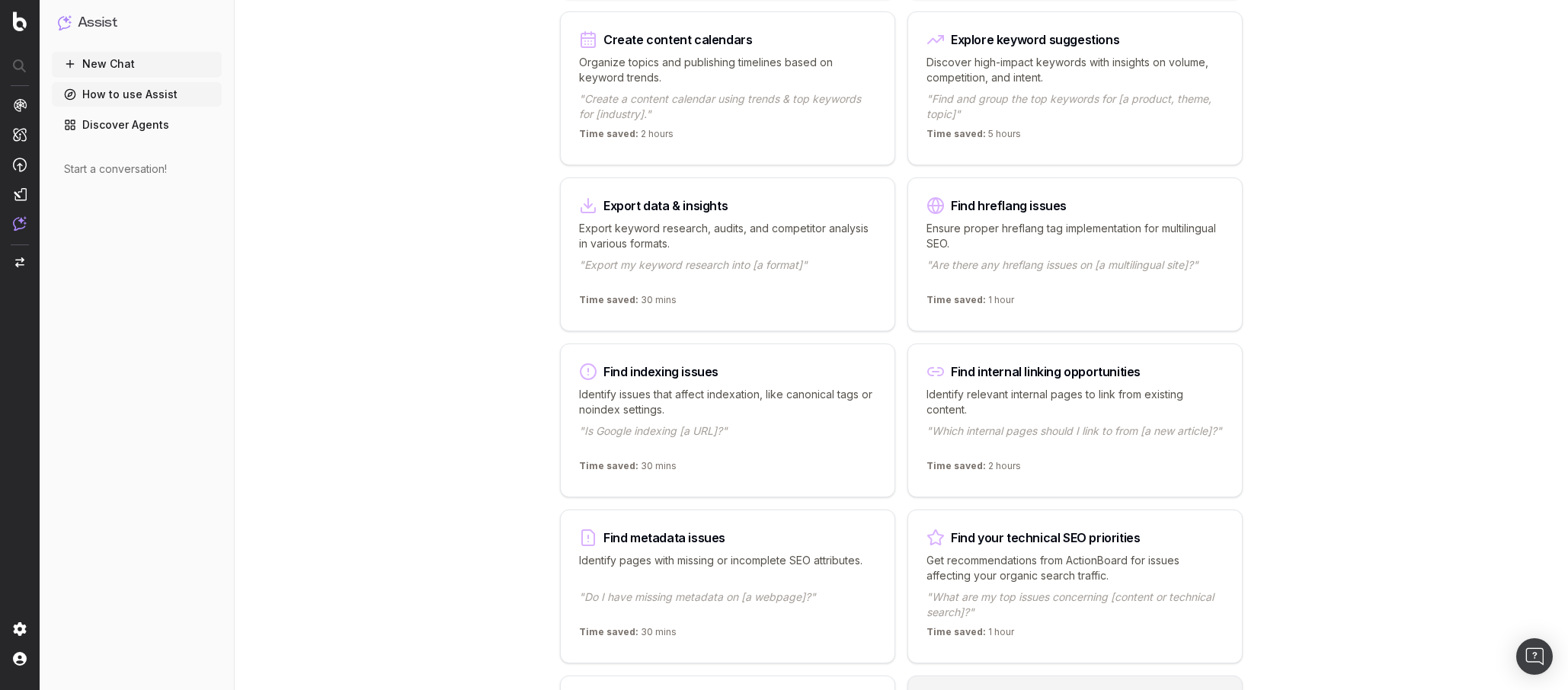 click on "Ensure proper hreflang tag implementation for multilingual SEO." at bounding box center (1075, 236) 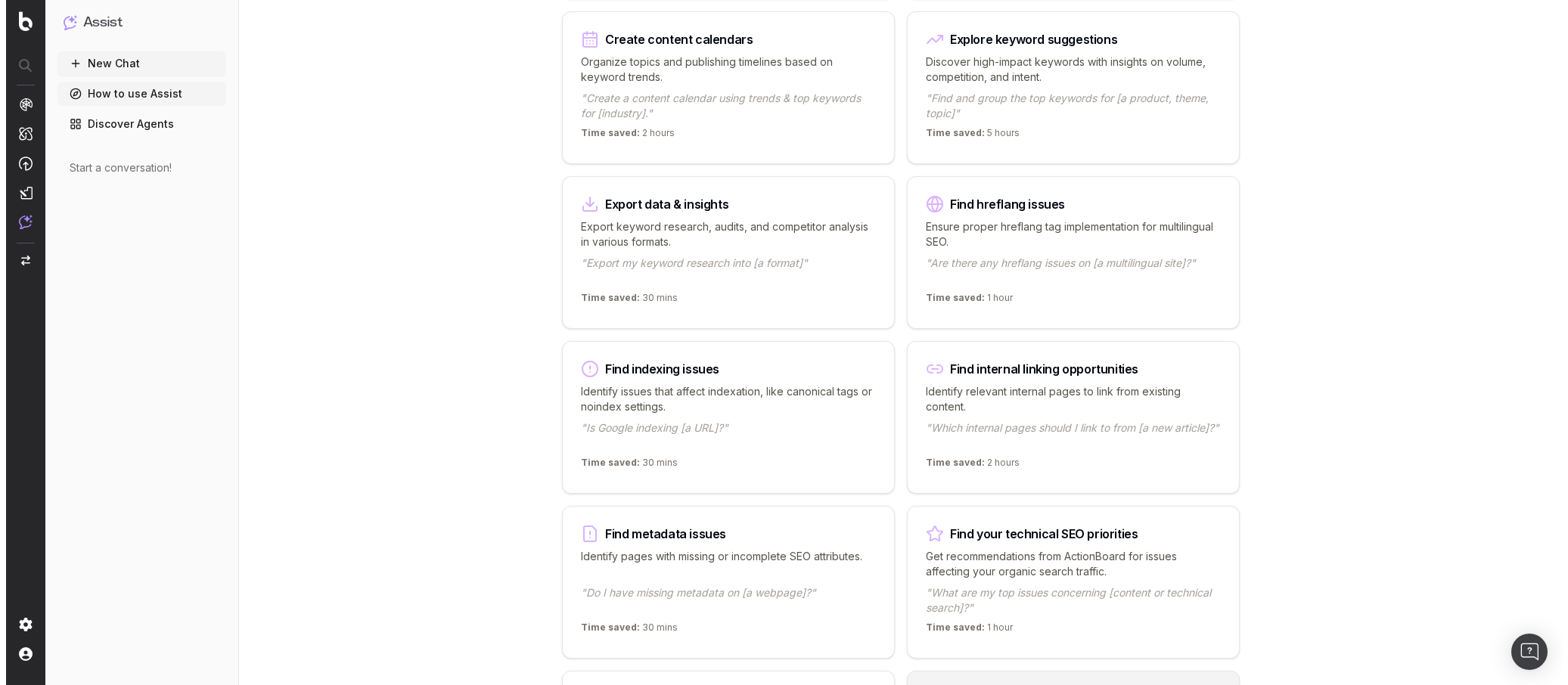 scroll, scrollTop: 0, scrollLeft: 0, axis: both 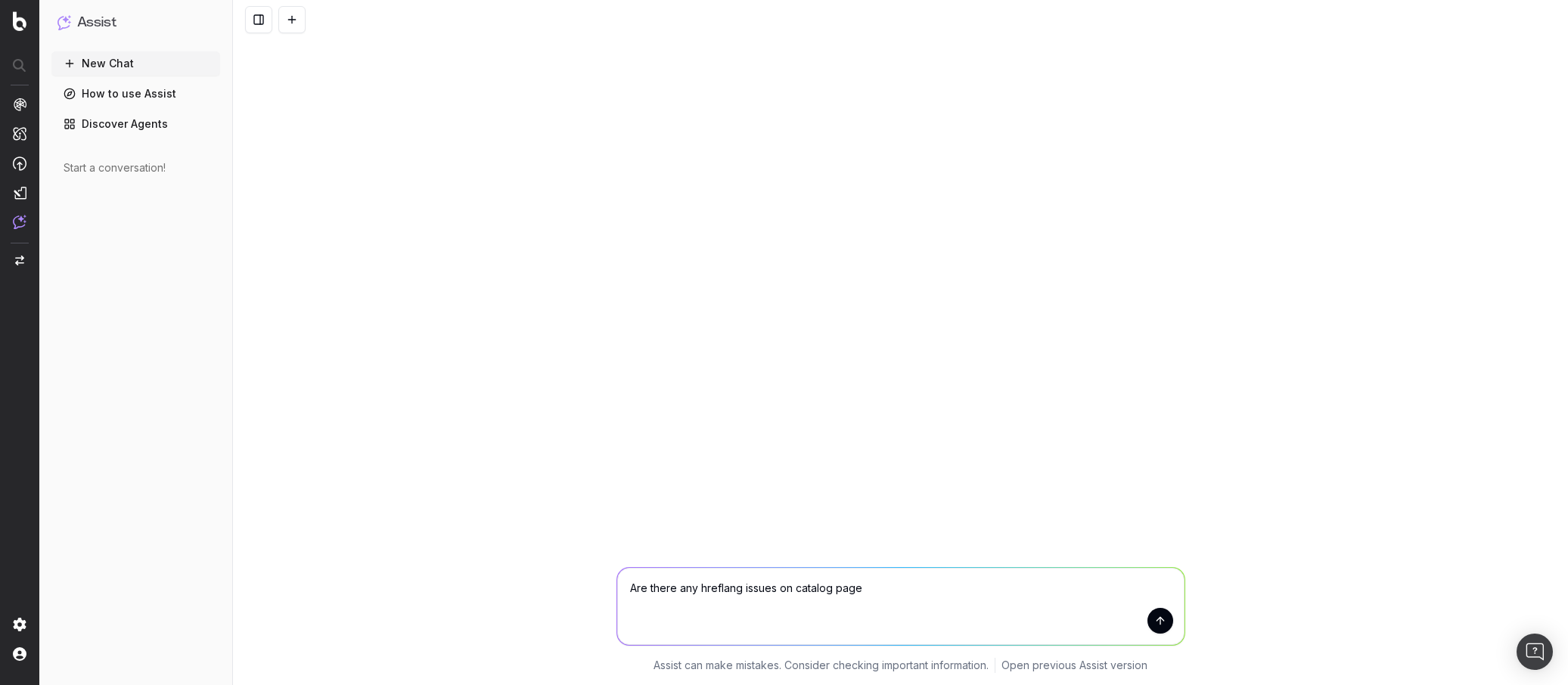 type on "Are there any hreflang issues on catalog pages" 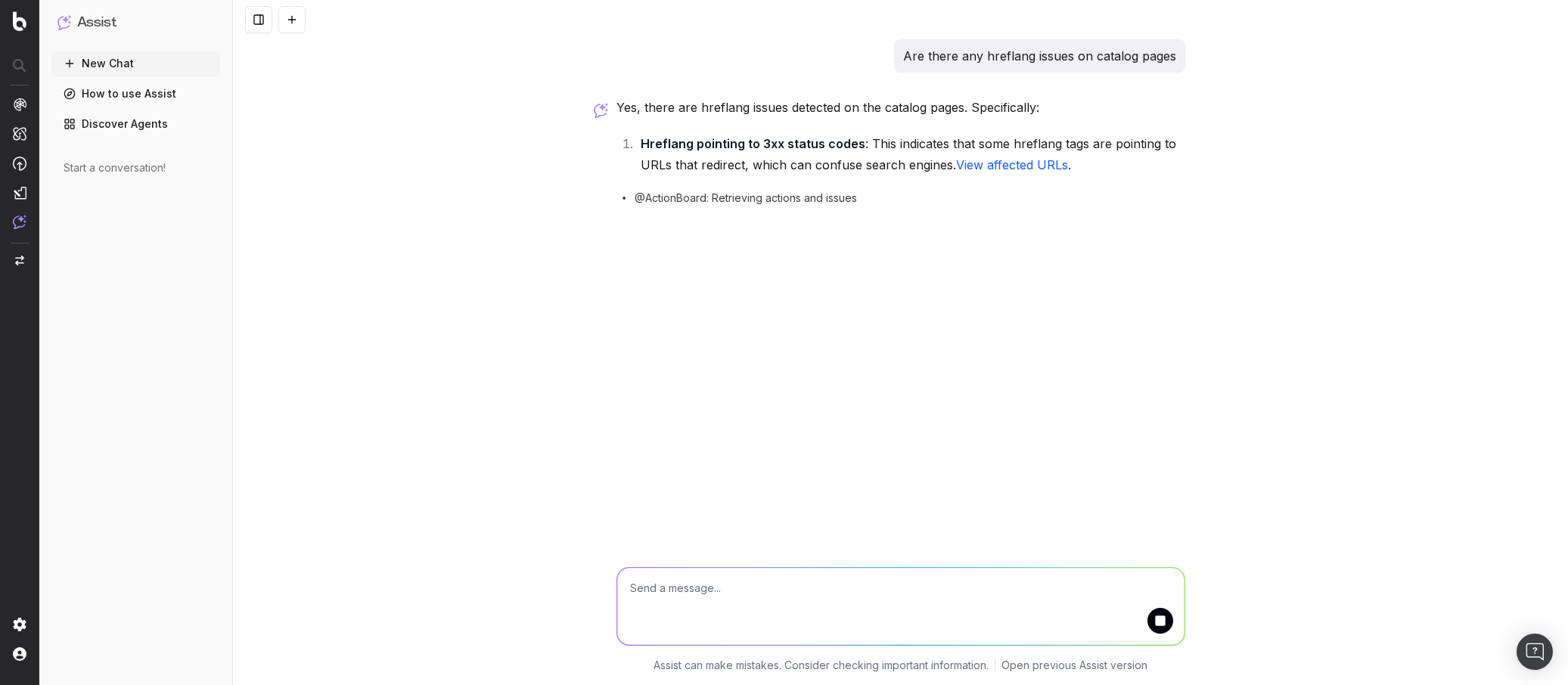 type 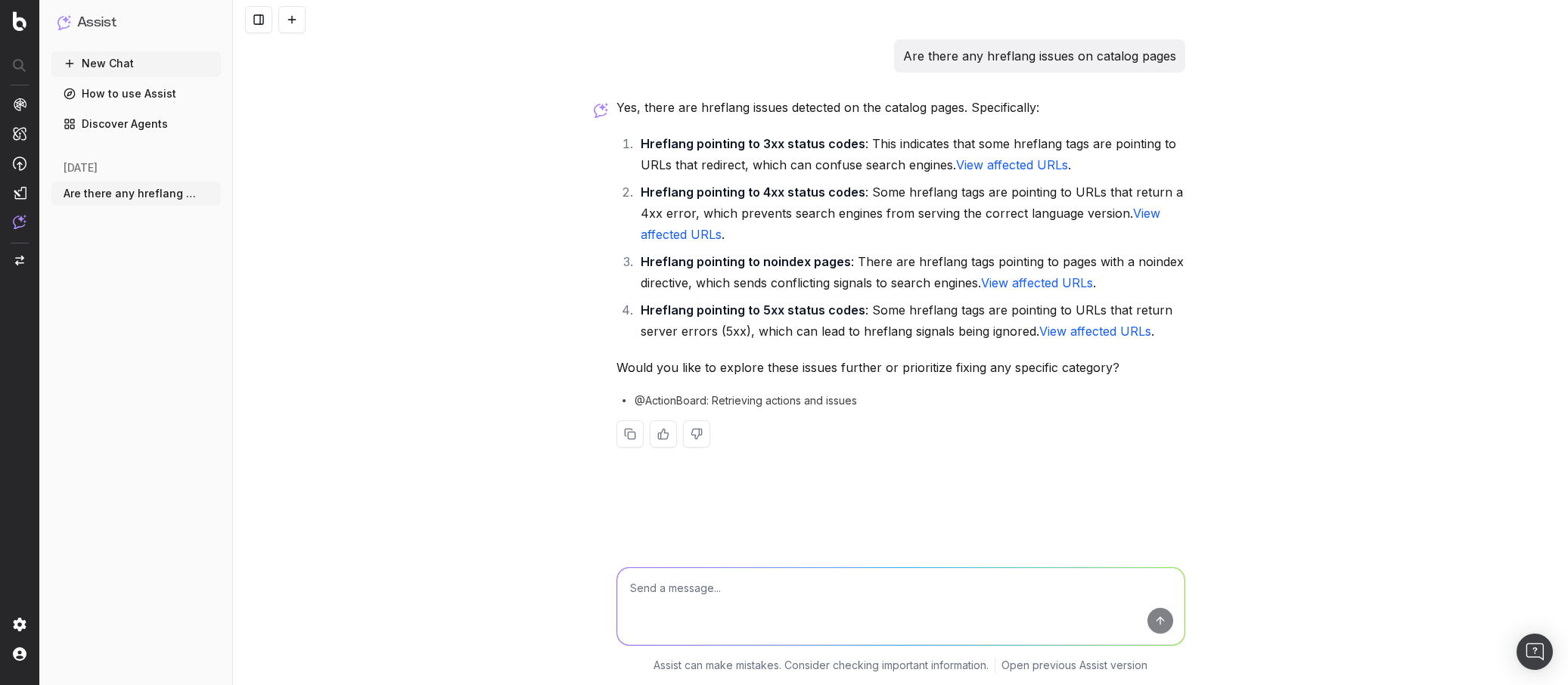 scroll, scrollTop: 0, scrollLeft: 0, axis: both 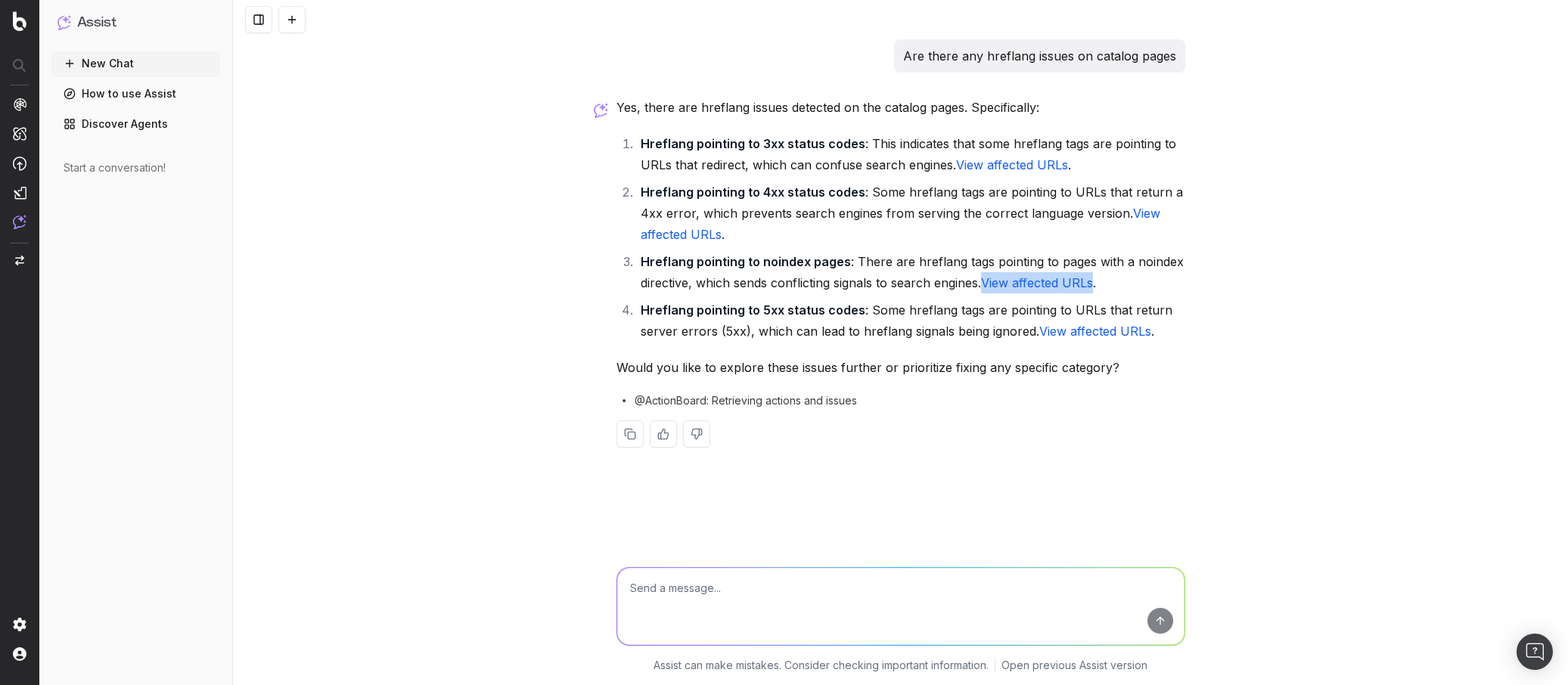 click on "View affected URLs" at bounding box center [1012, 165] 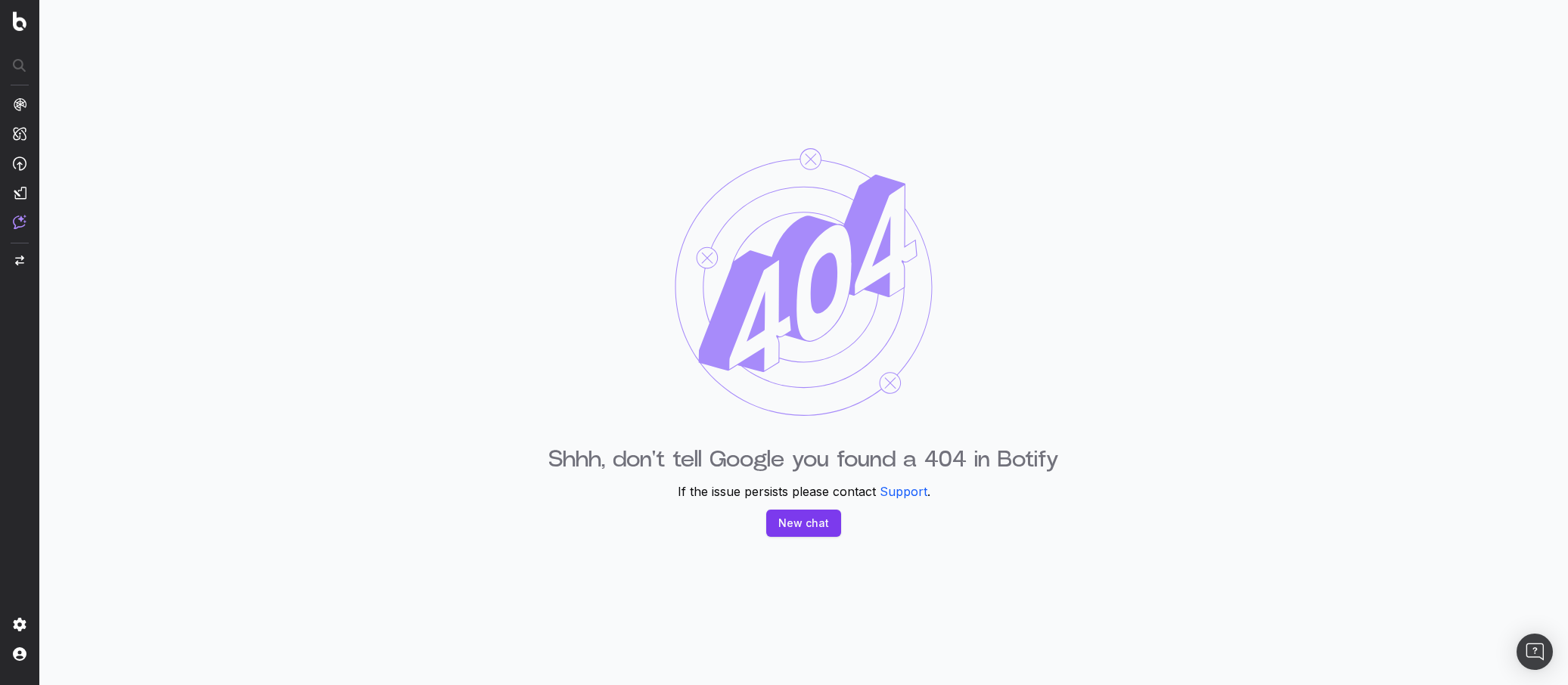 scroll, scrollTop: 0, scrollLeft: 0, axis: both 